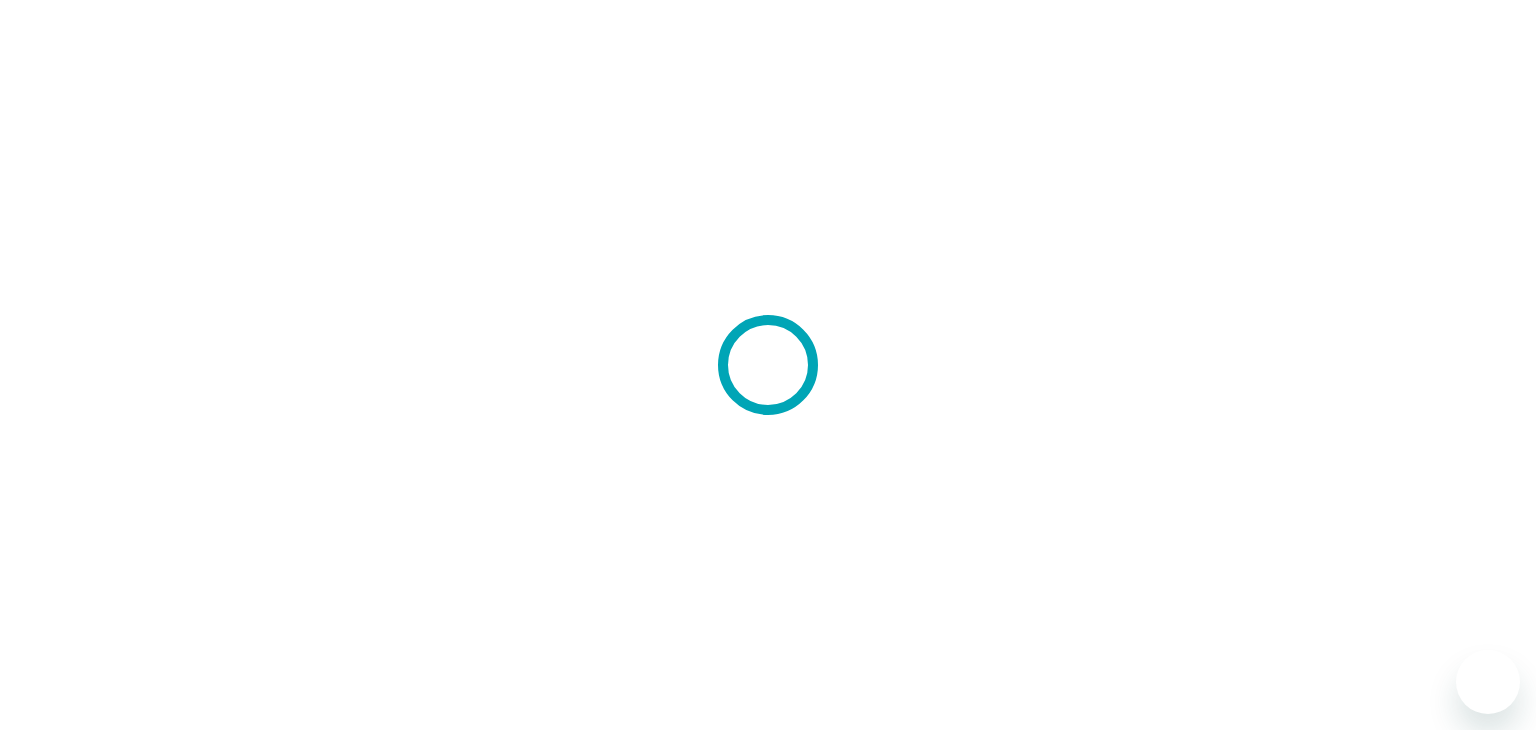 scroll, scrollTop: 0, scrollLeft: 0, axis: both 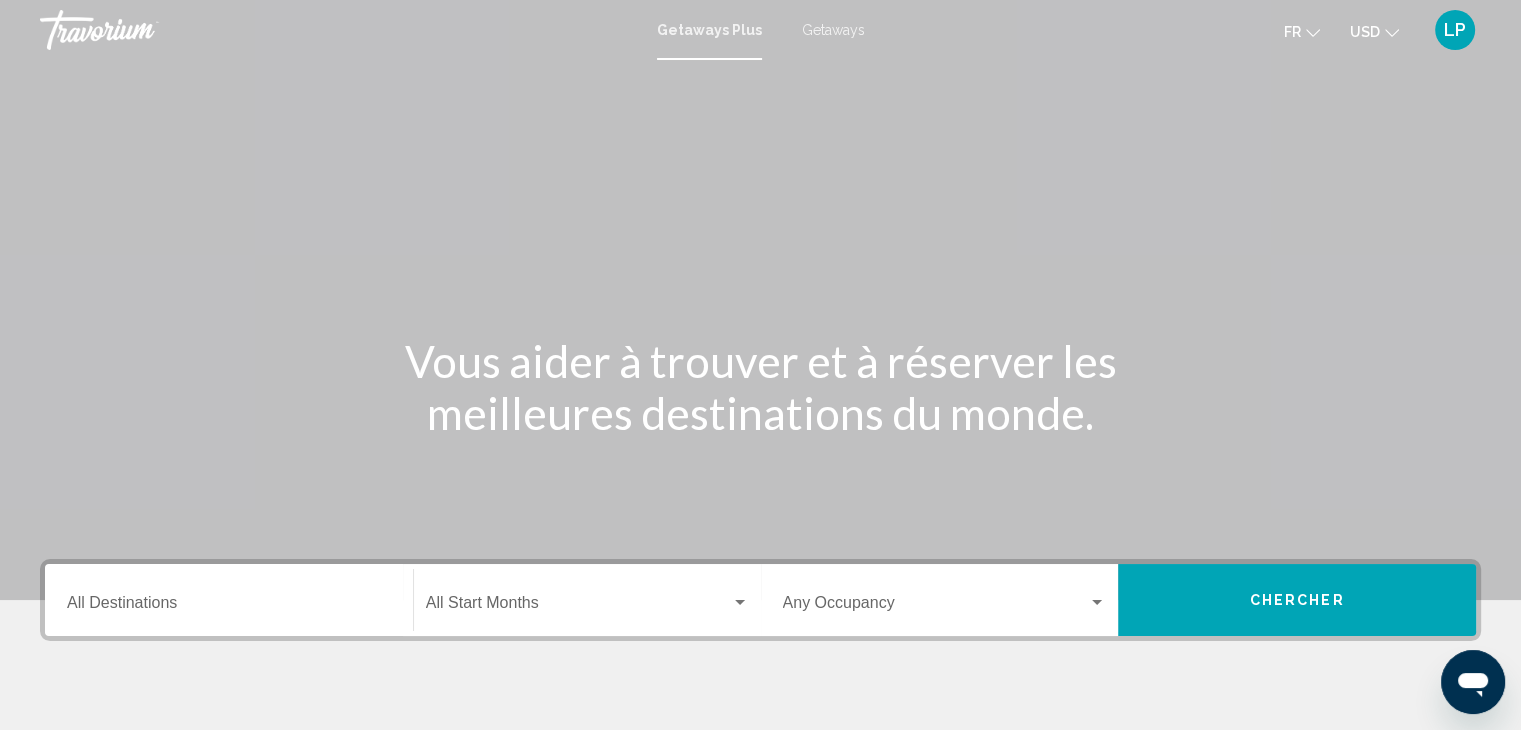click on "USD" at bounding box center (1365, 32) 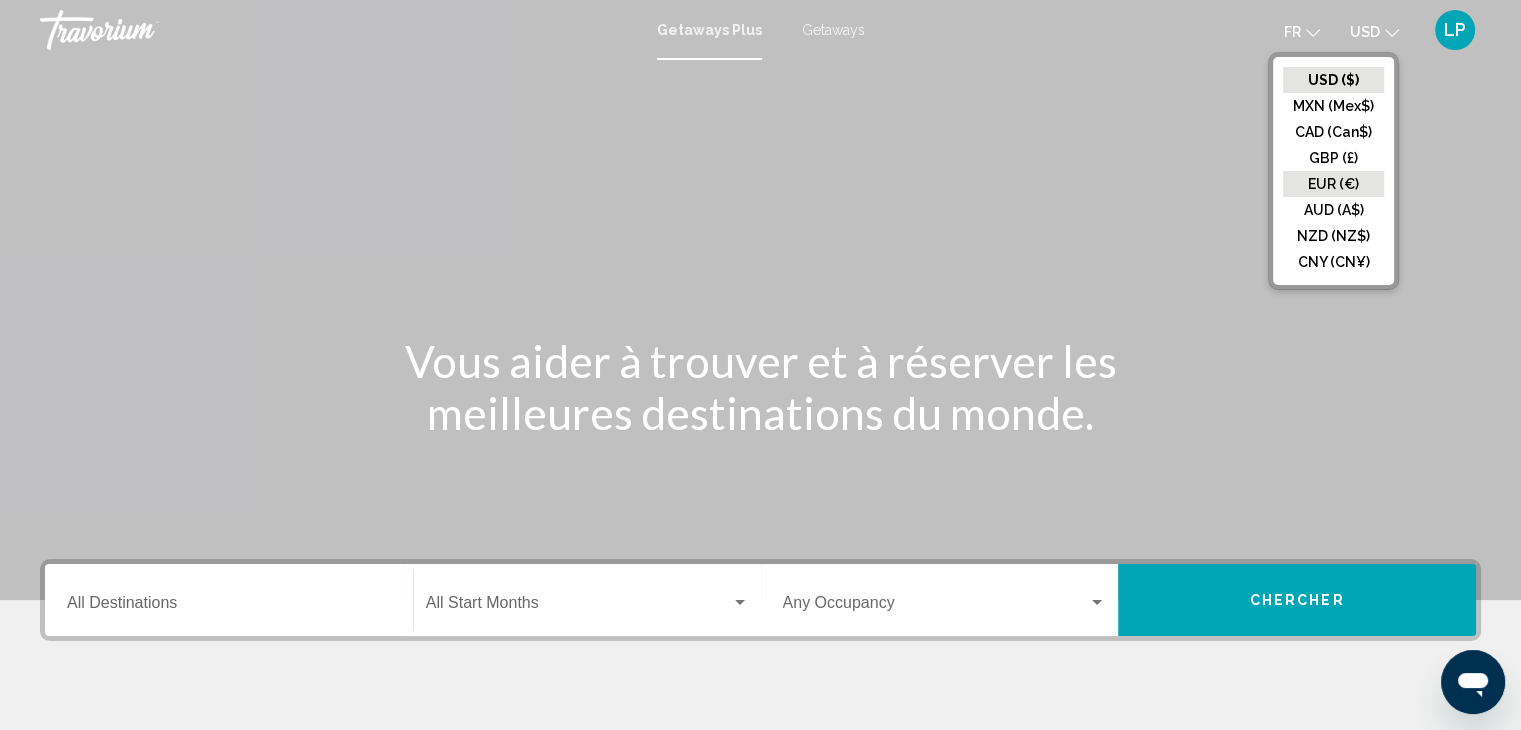 click on "EUR (€)" at bounding box center [1333, 80] 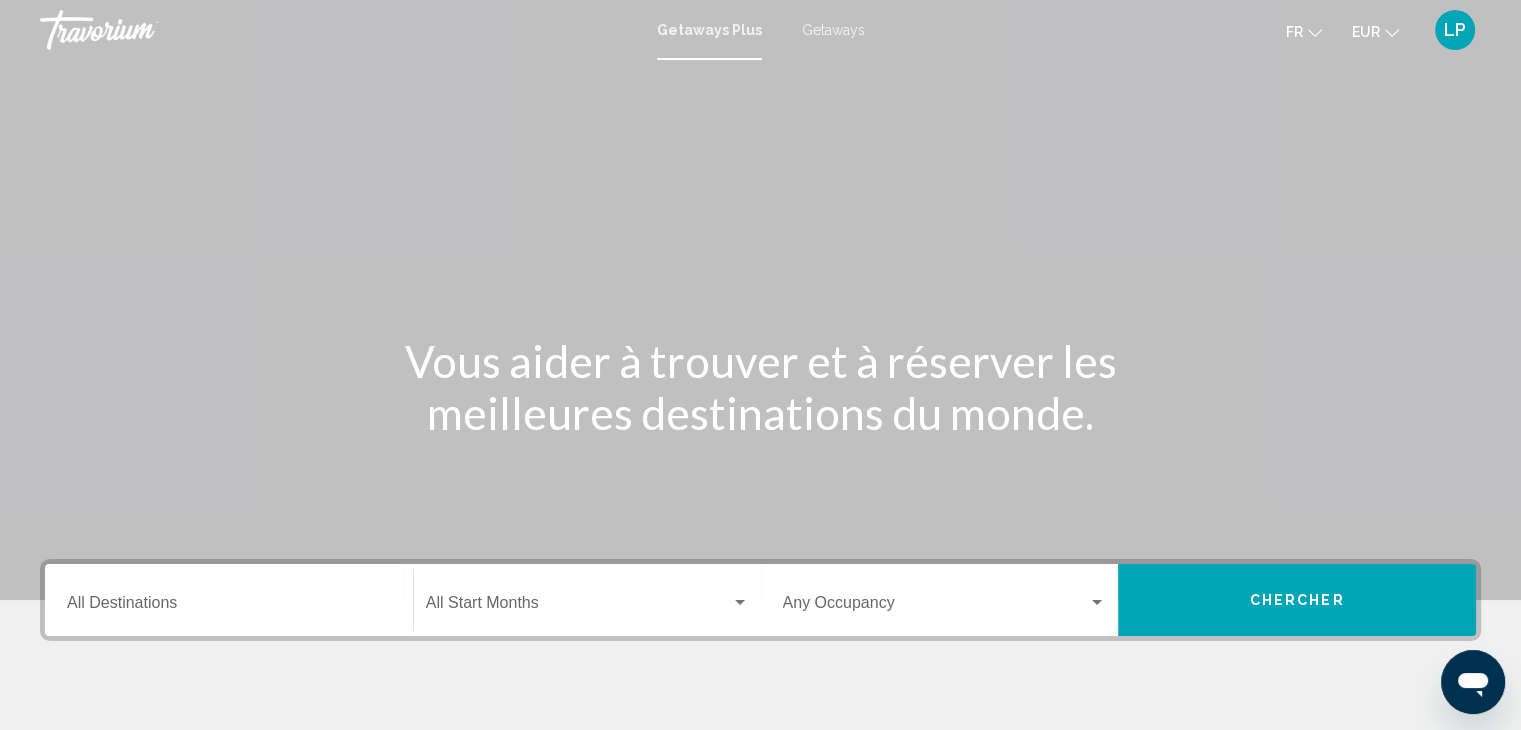 click on "Getaways" at bounding box center (833, 30) 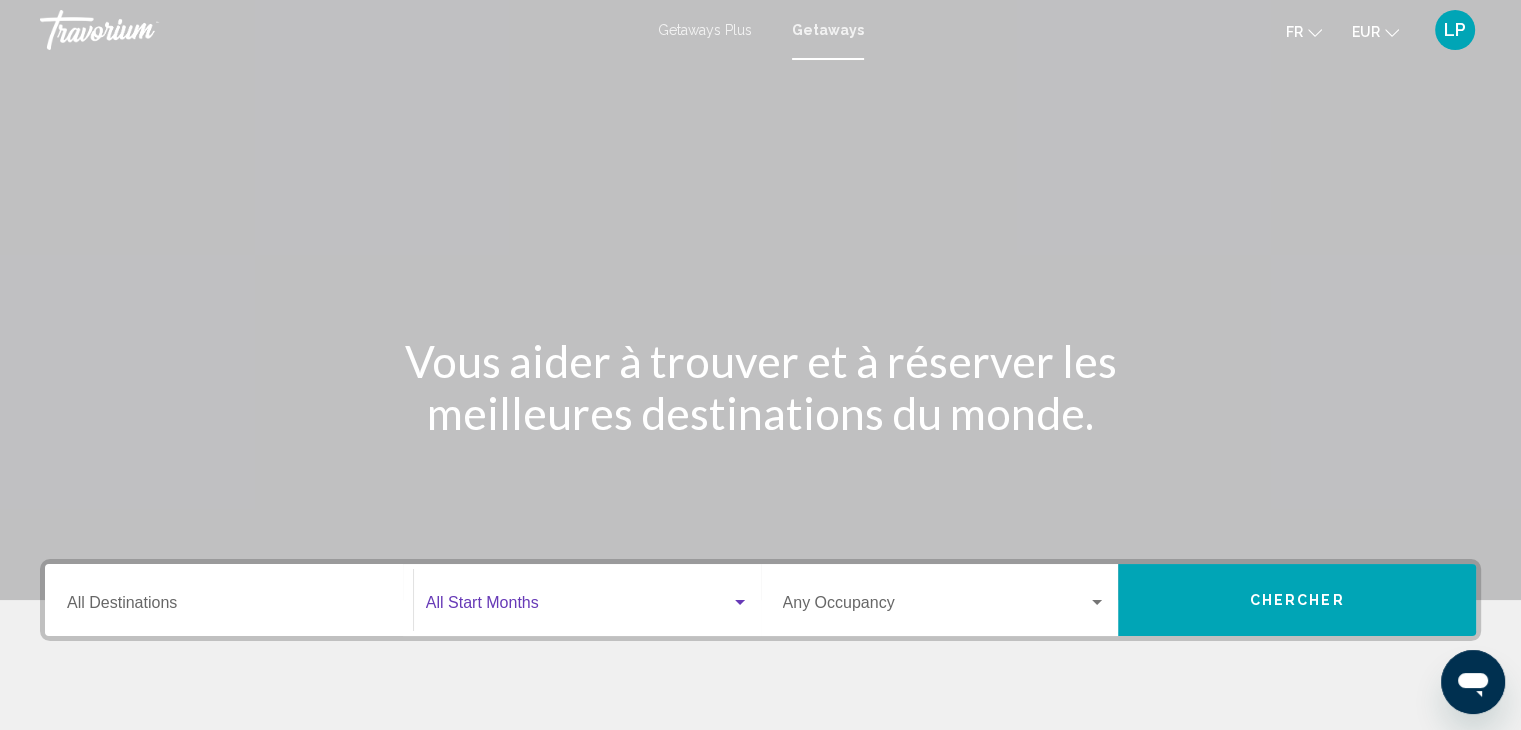 click at bounding box center (578, 607) 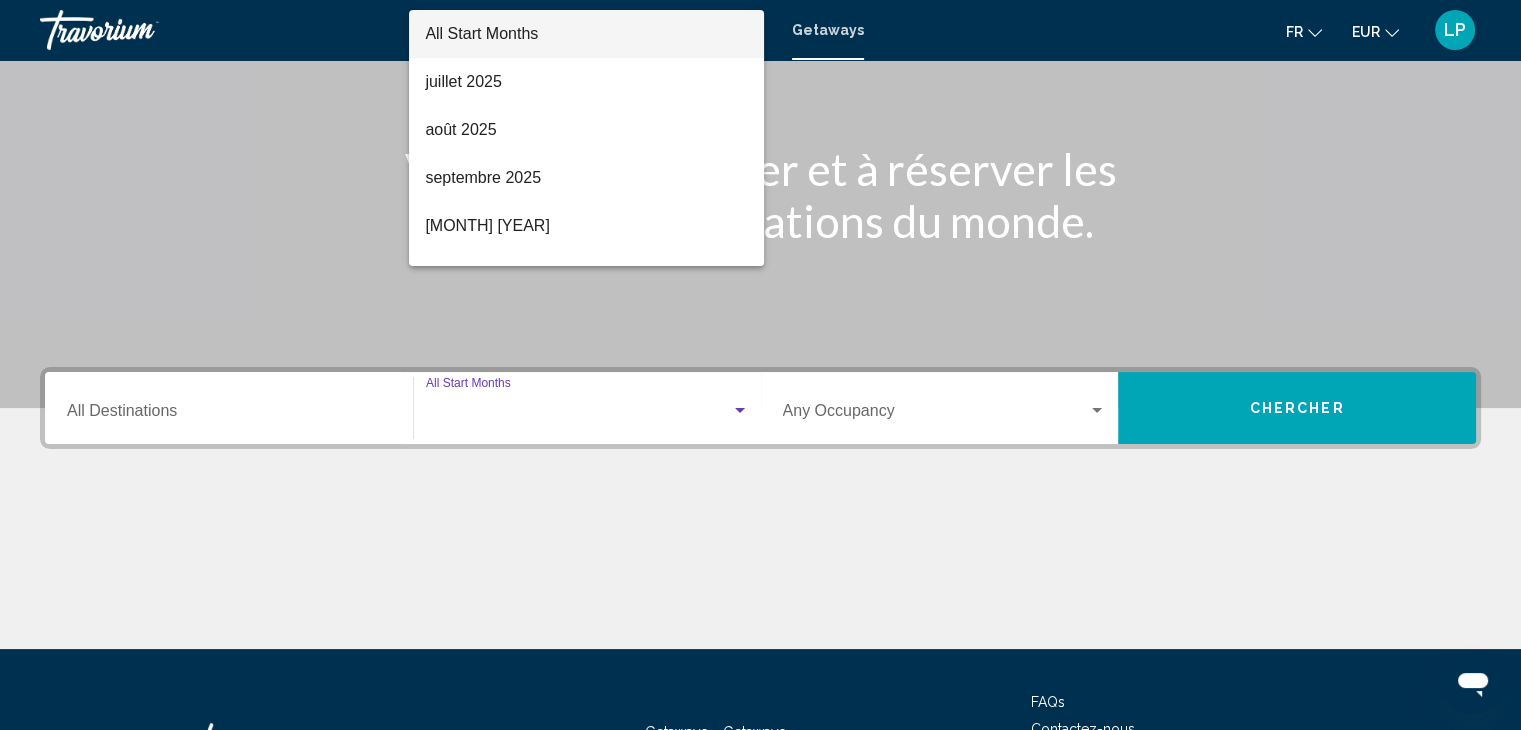 scroll, scrollTop: 356, scrollLeft: 0, axis: vertical 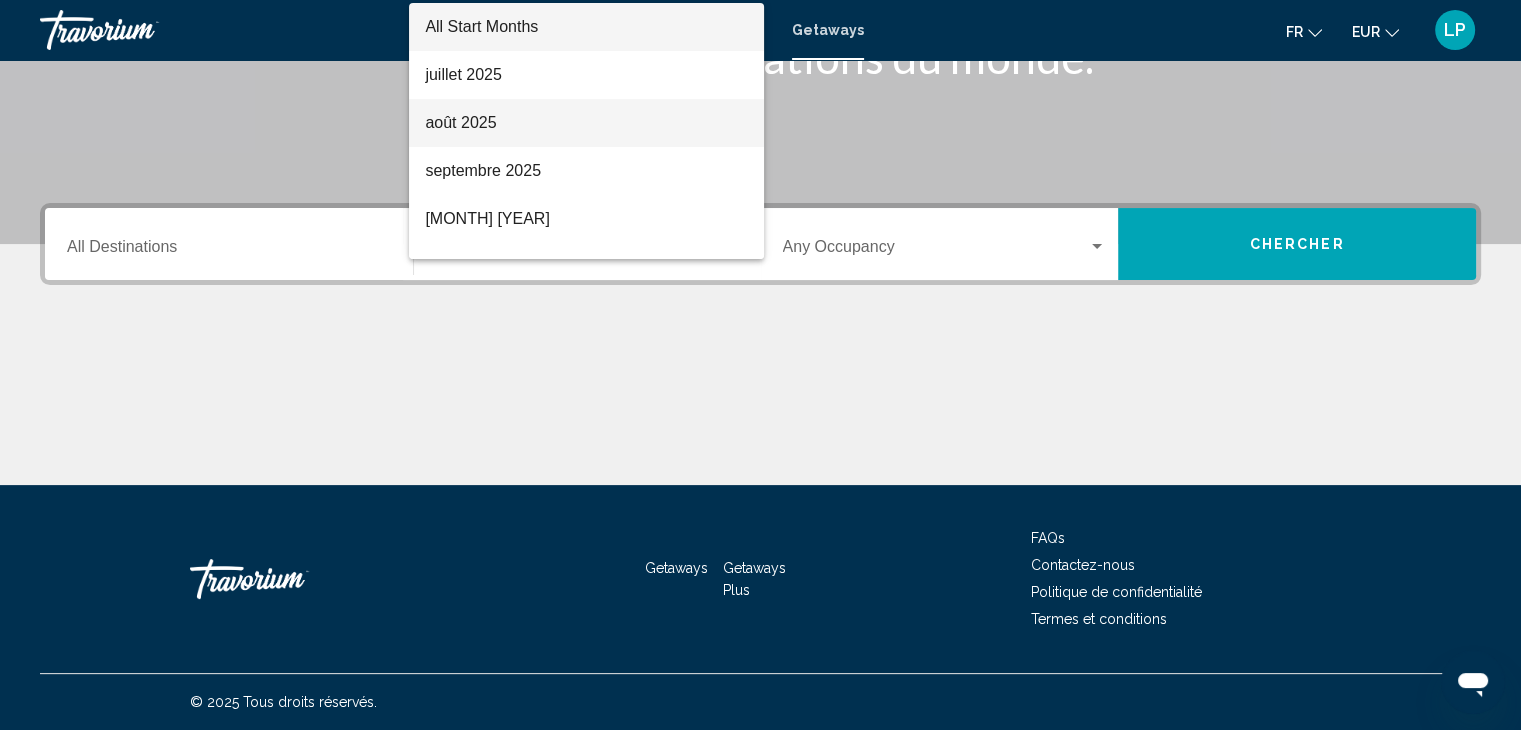 click on "août 2025" at bounding box center (586, 123) 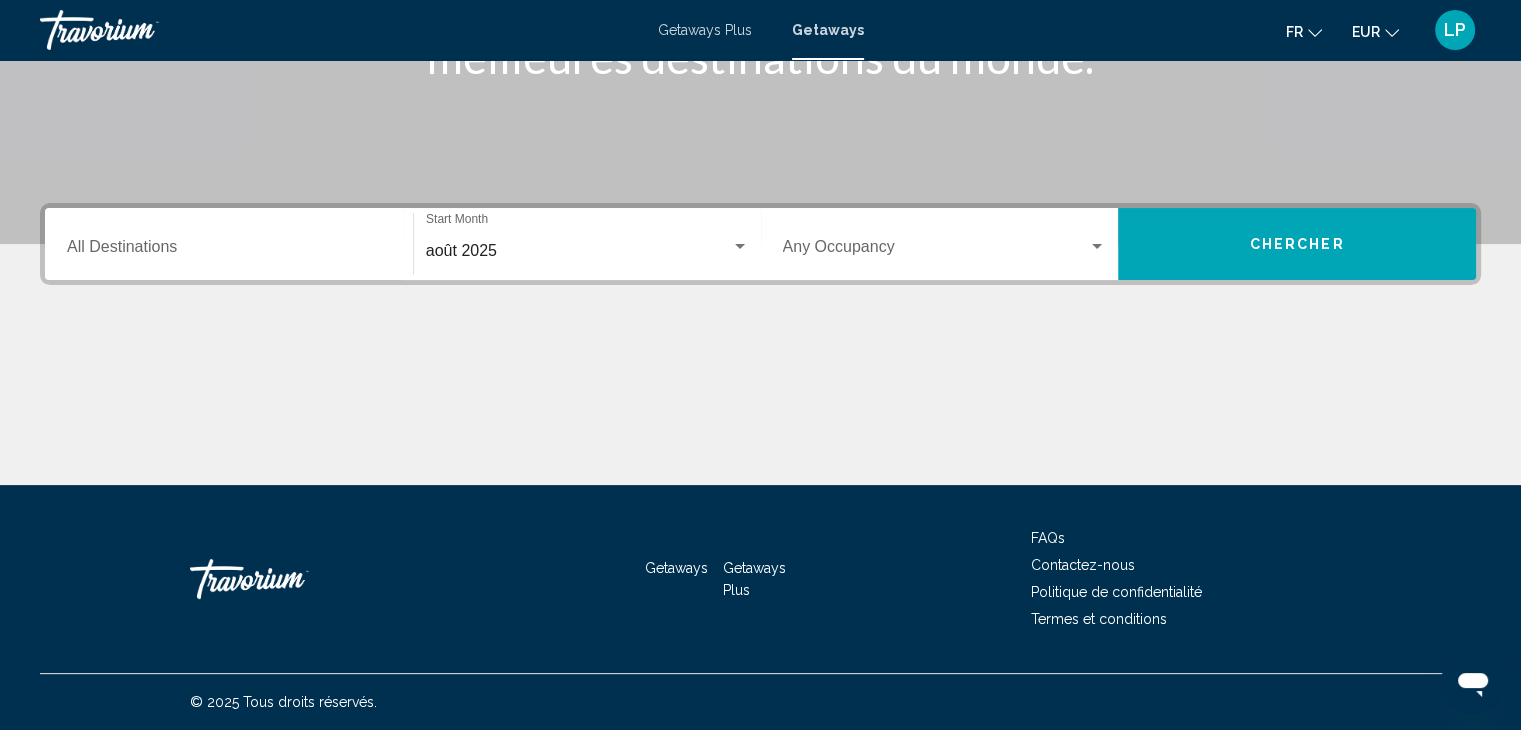 click on "Occupancy Any Occupancy" at bounding box center (945, 244) 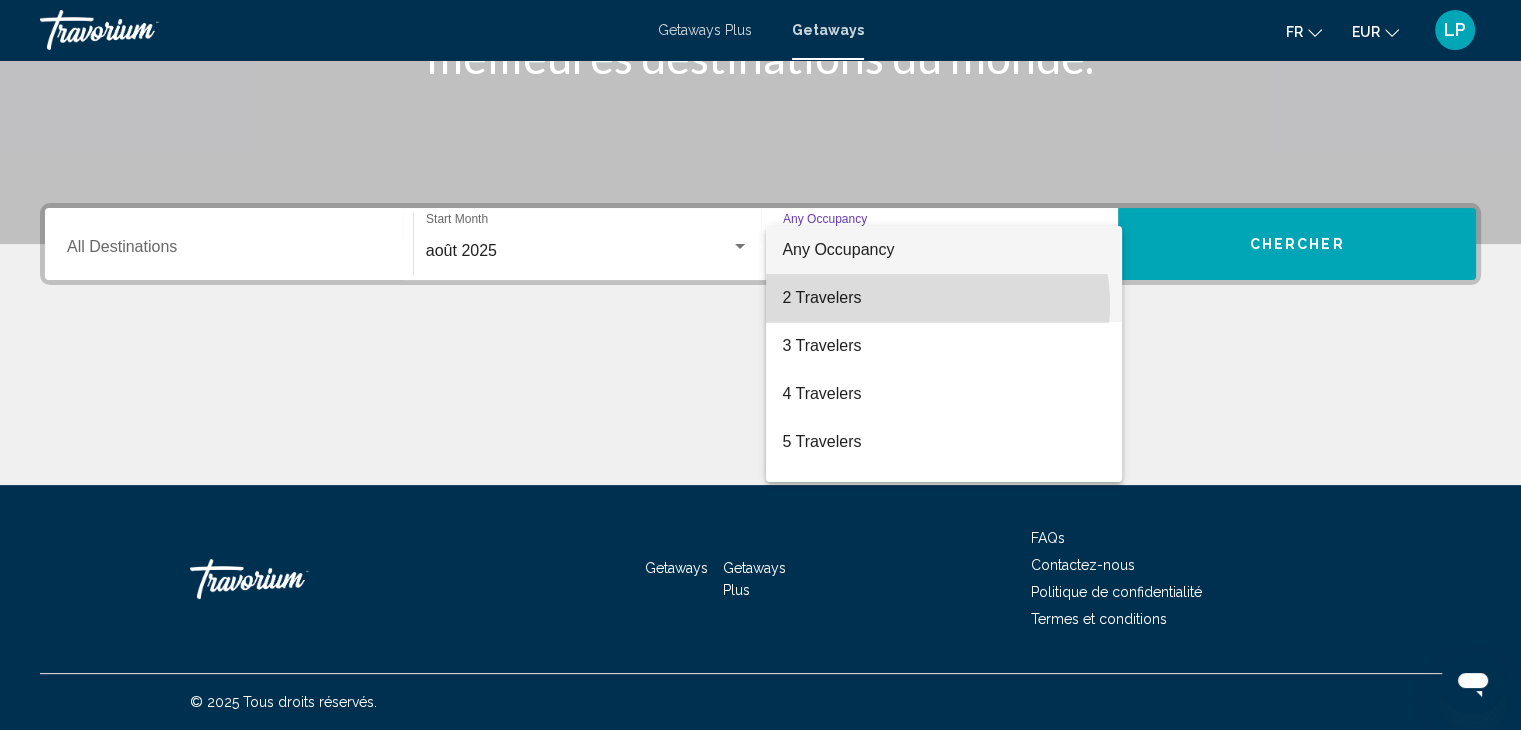 click on "2 Travelers" at bounding box center [944, 298] 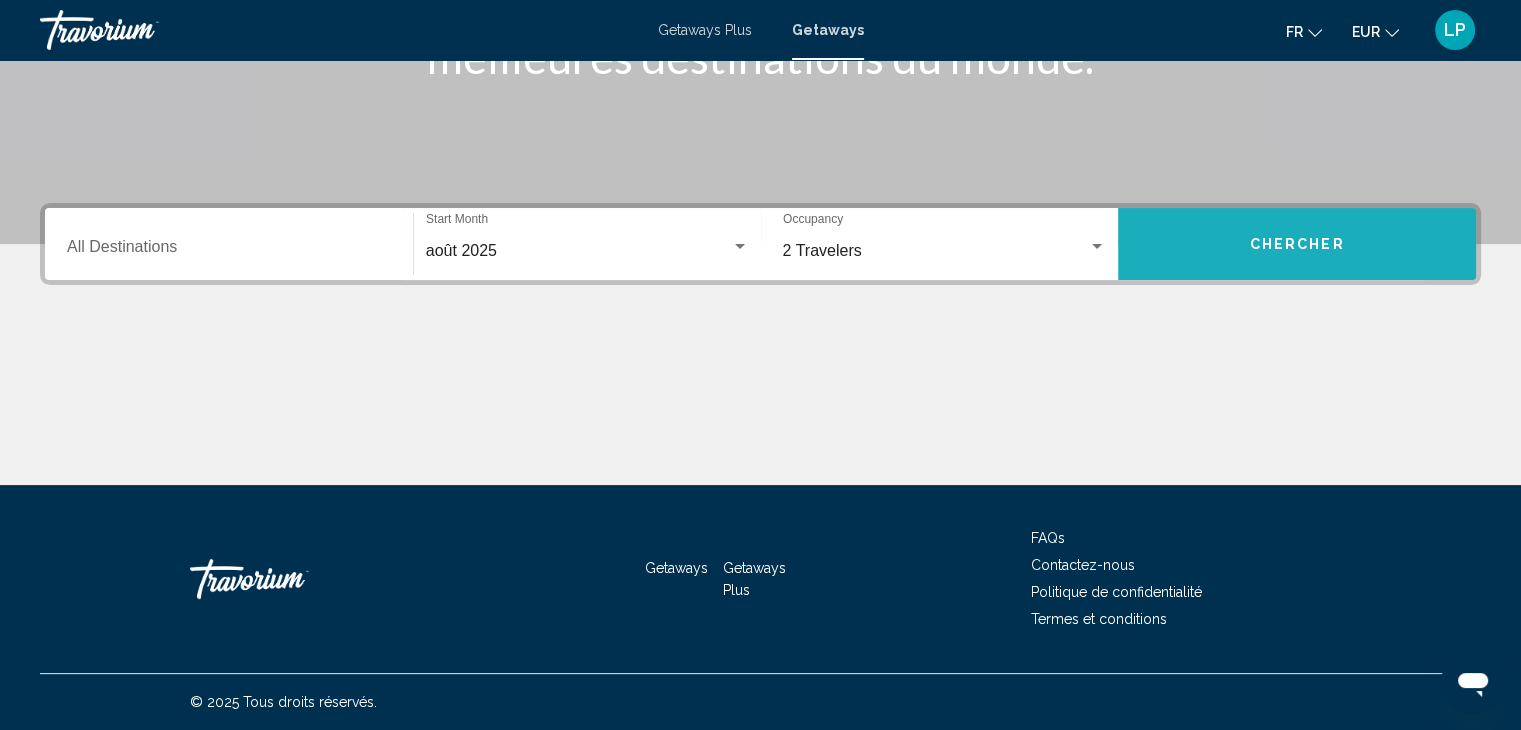 click on "Chercher" at bounding box center (1297, 244) 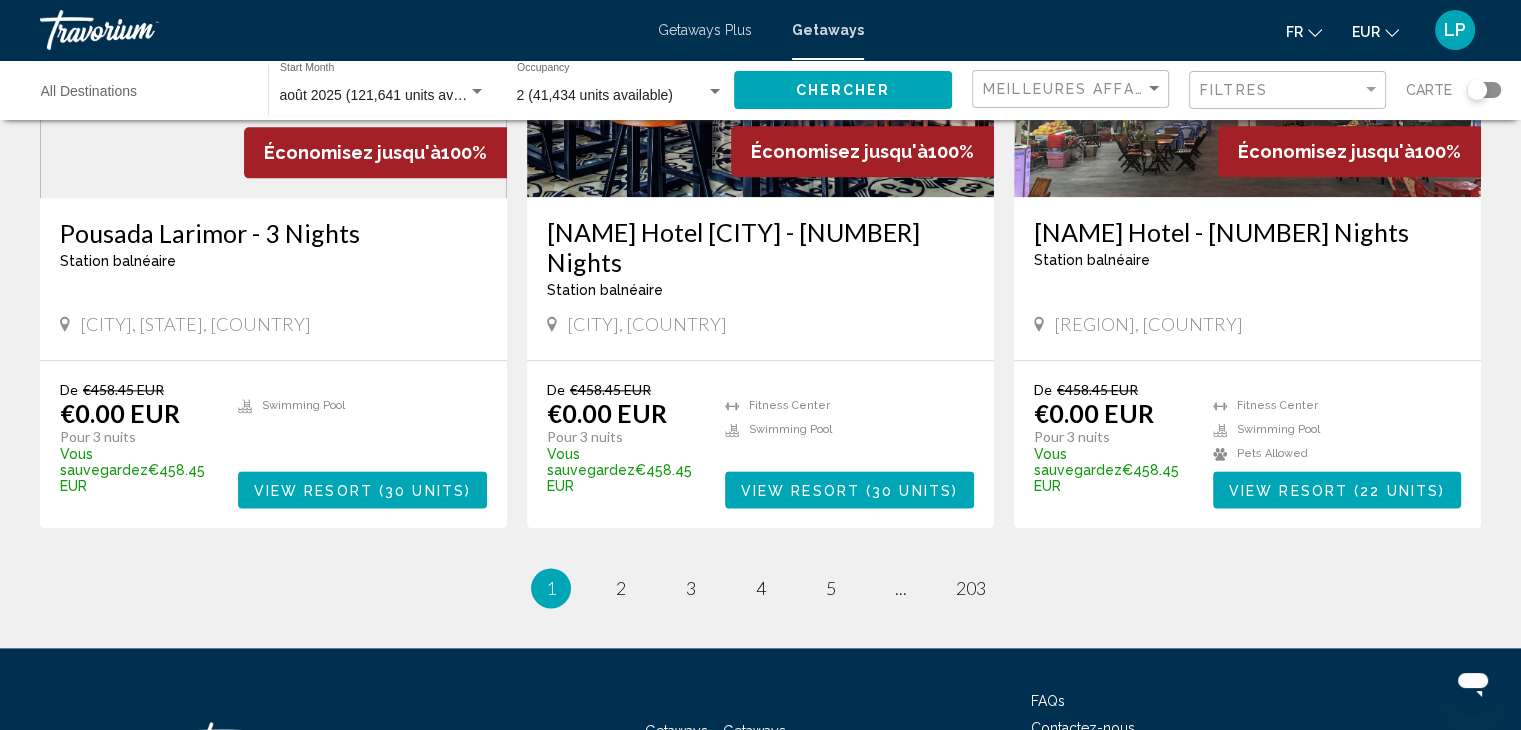scroll, scrollTop: 2445, scrollLeft: 0, axis: vertical 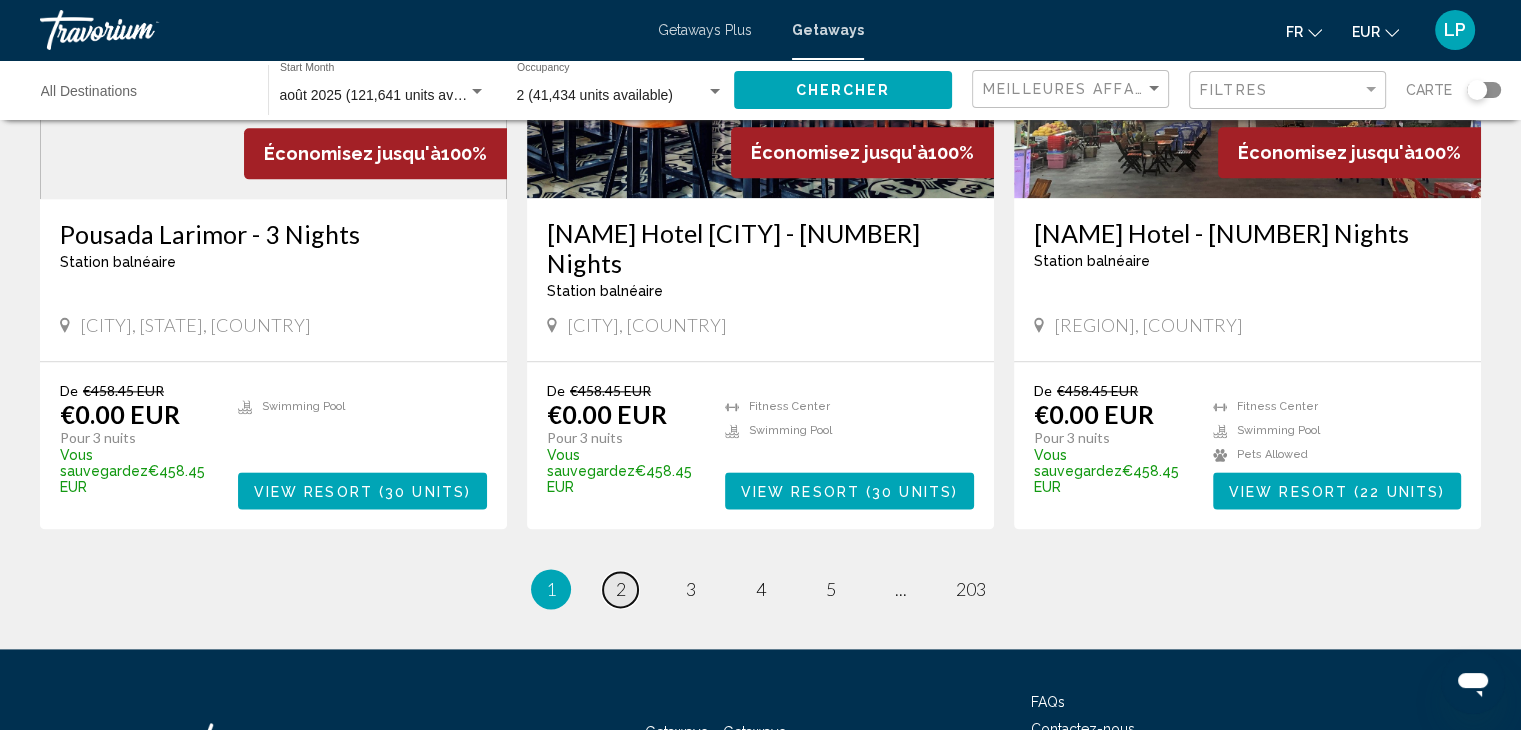 click on "page  2" at bounding box center [620, 589] 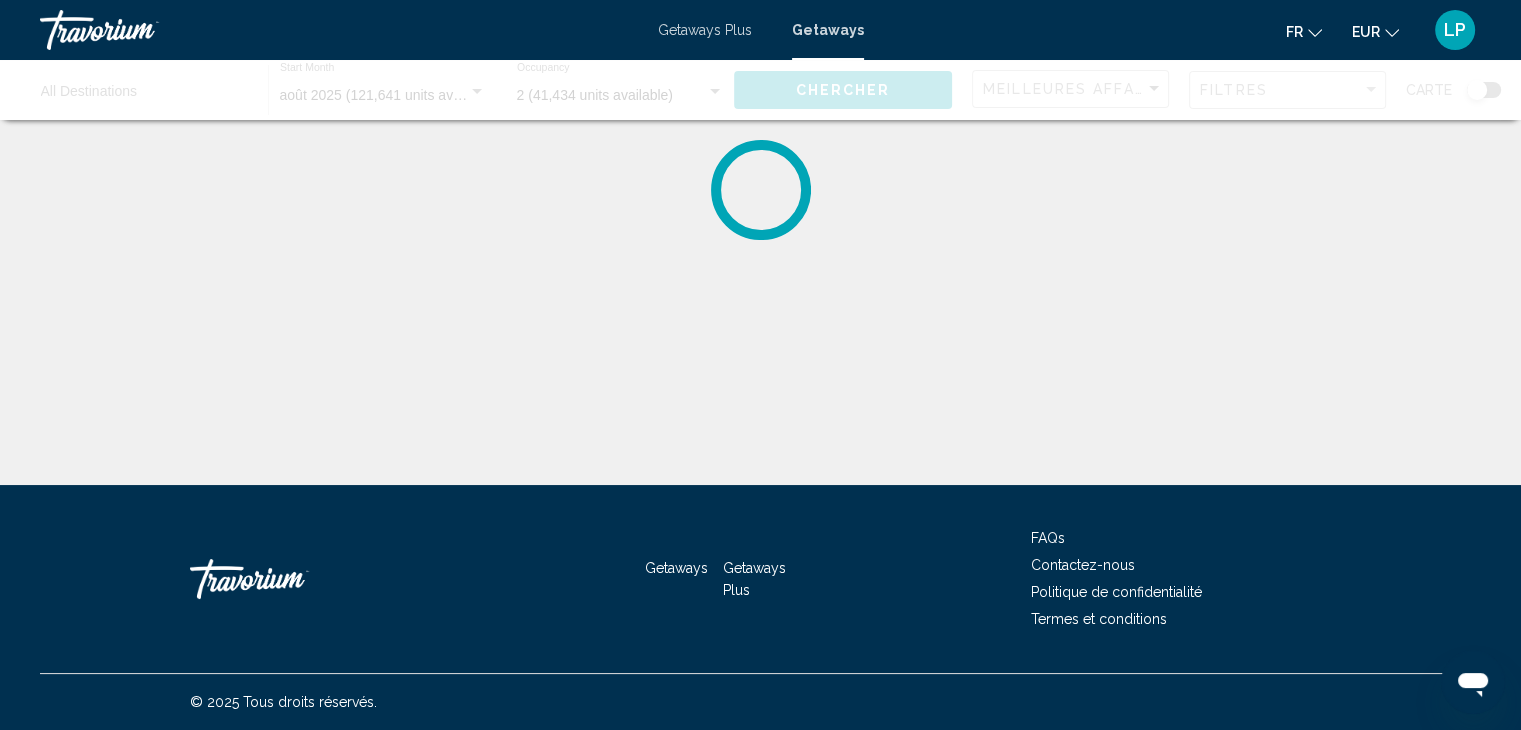 scroll, scrollTop: 0, scrollLeft: 0, axis: both 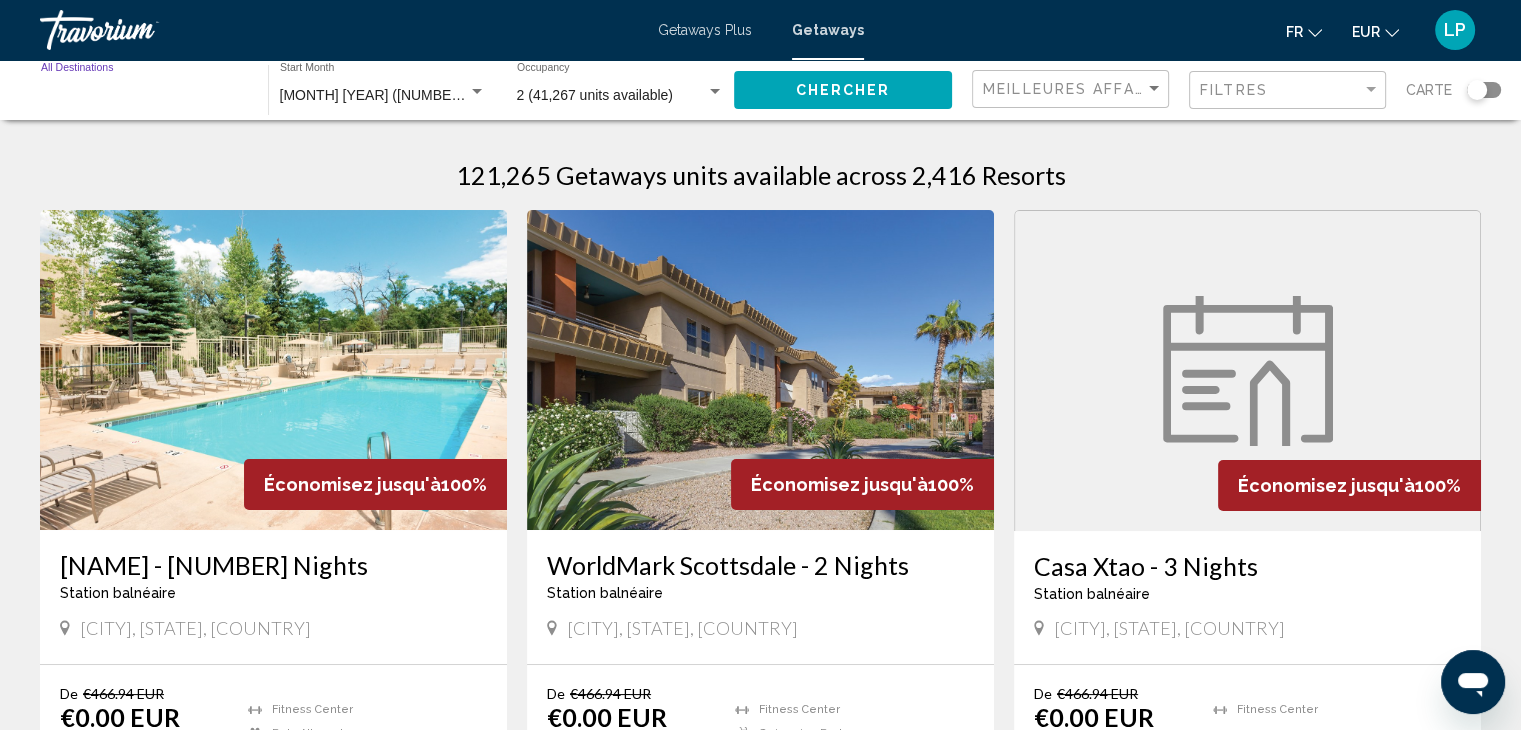 click on "Destination All Destinations" at bounding box center [144, 96] 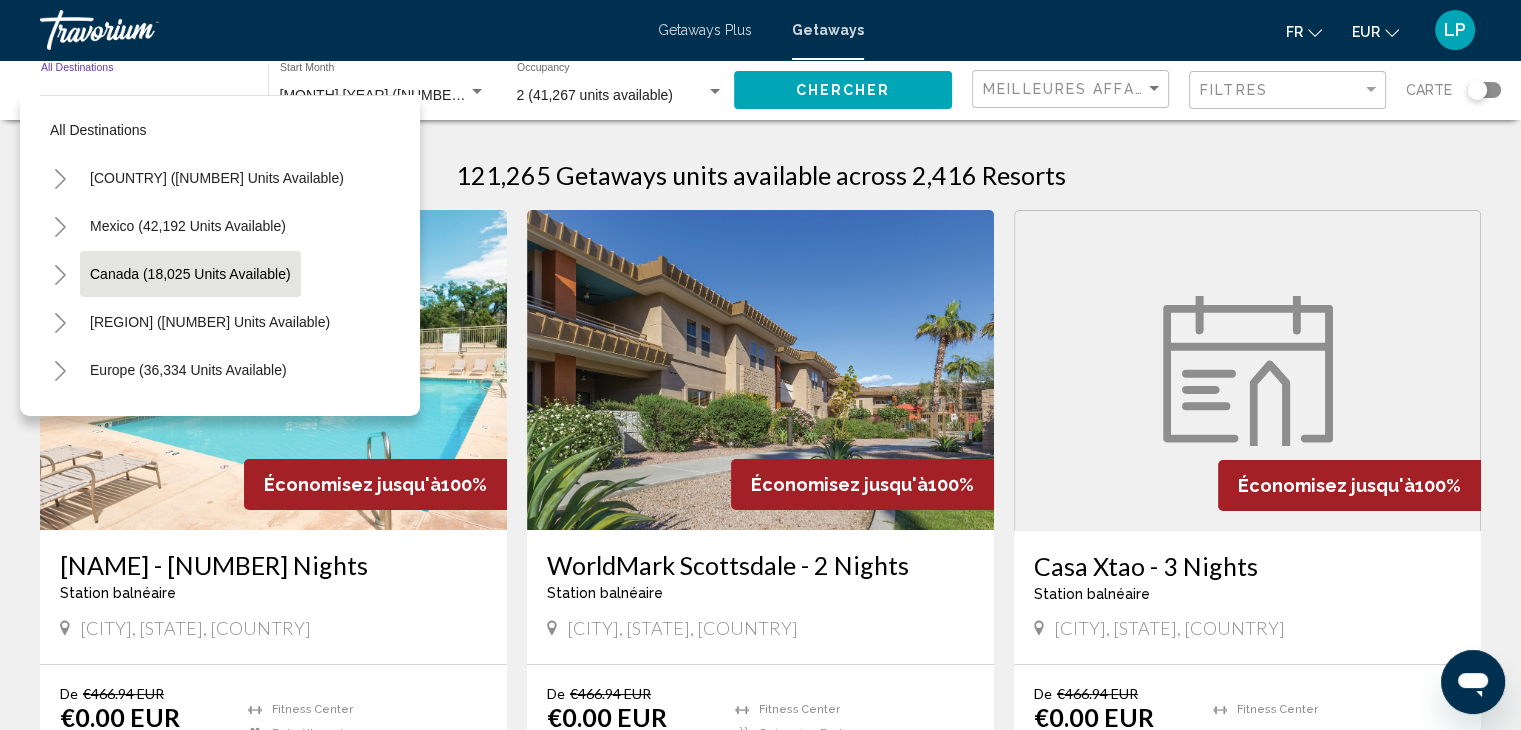 scroll, scrollTop: 96, scrollLeft: 0, axis: vertical 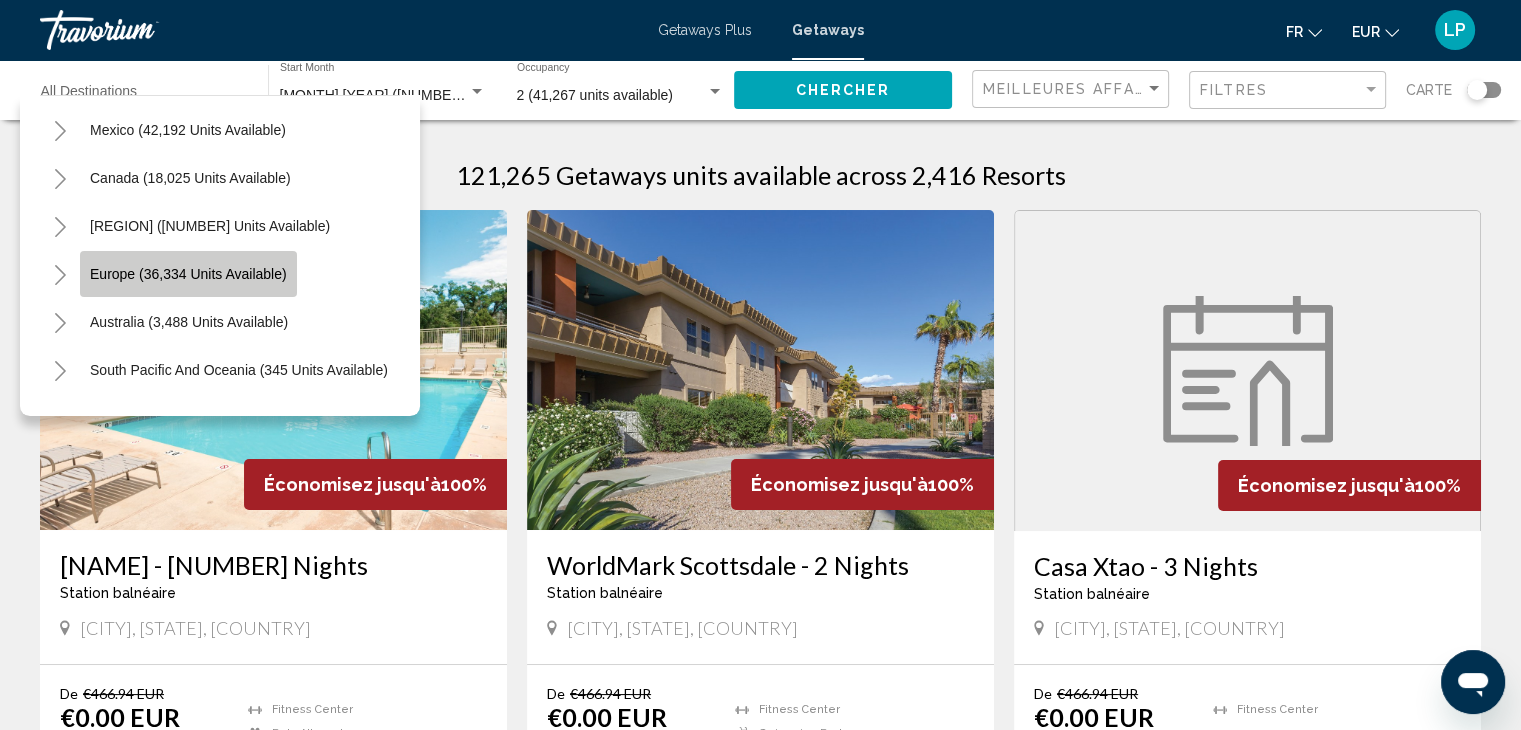 click on "Europe (36,334 units available)" at bounding box center [188, 274] 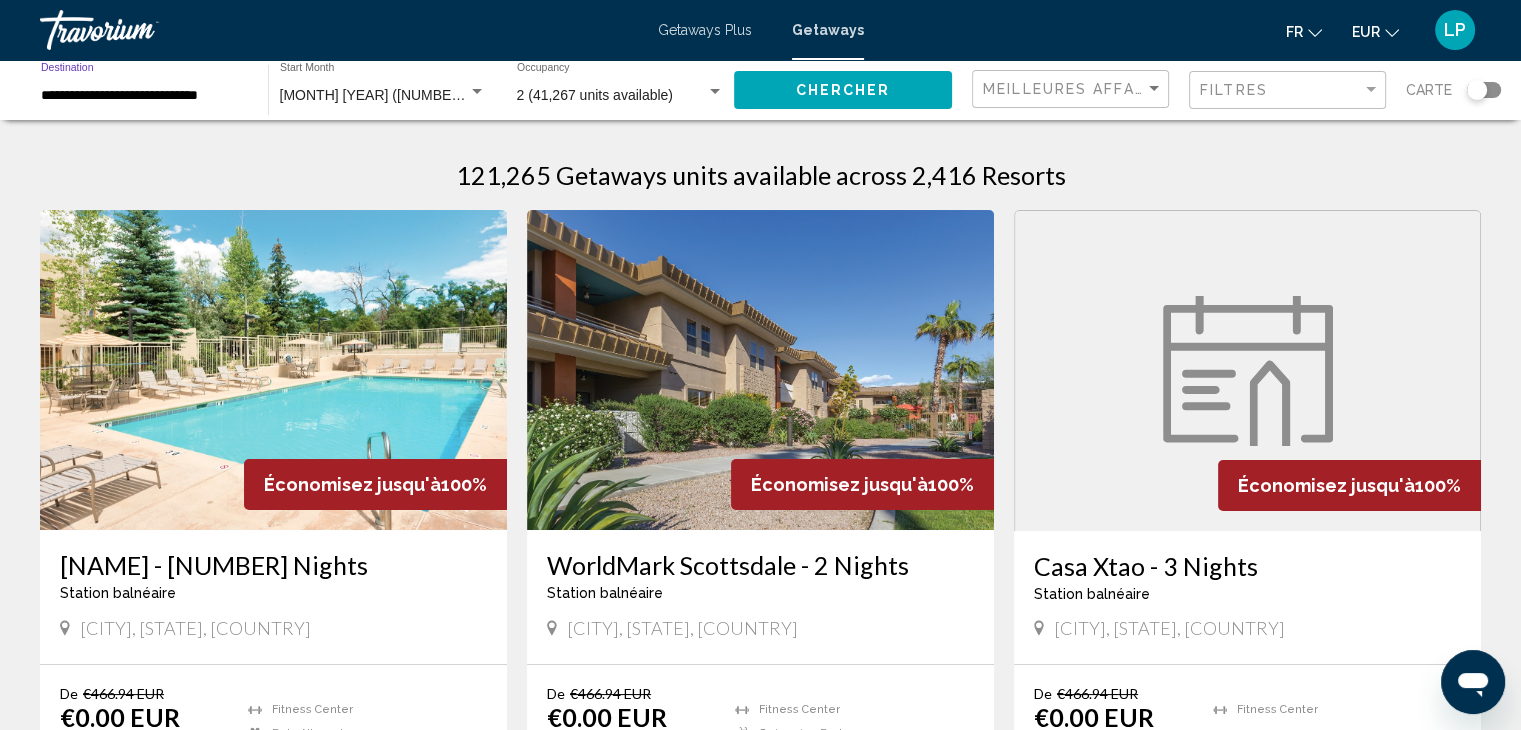 click on "Chercher" at bounding box center [843, 89] 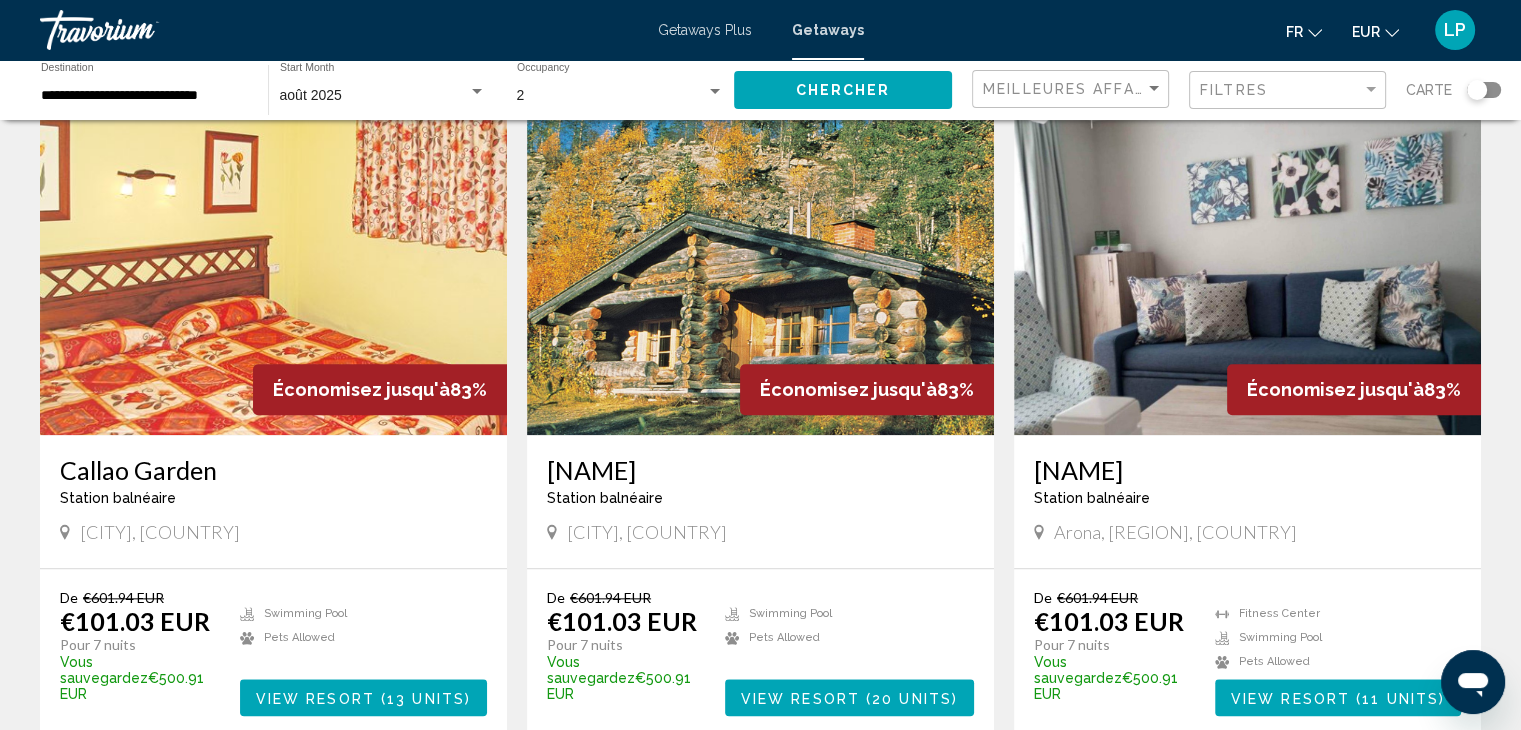 scroll, scrollTop: 2116, scrollLeft: 0, axis: vertical 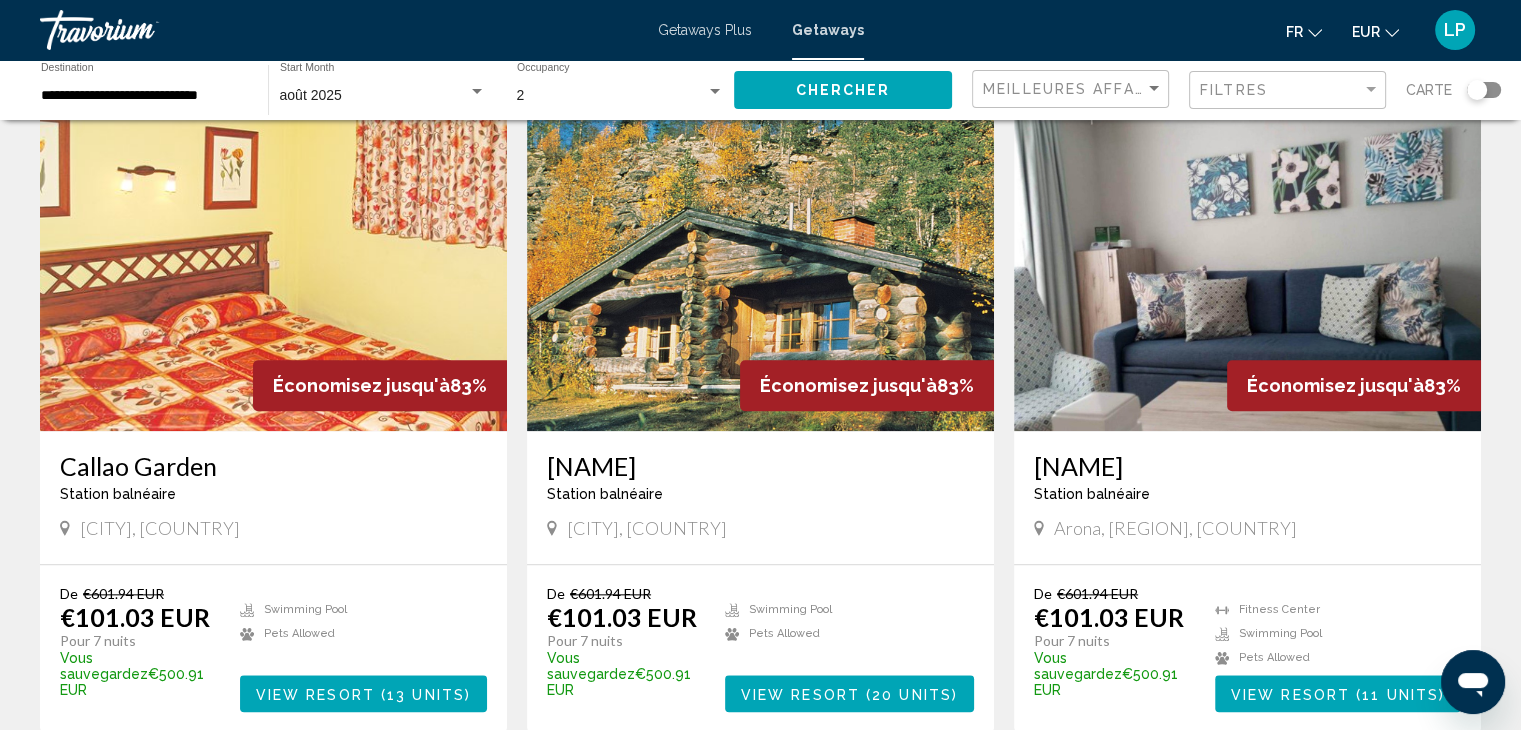 click on "[NAME]" at bounding box center (760, 466) 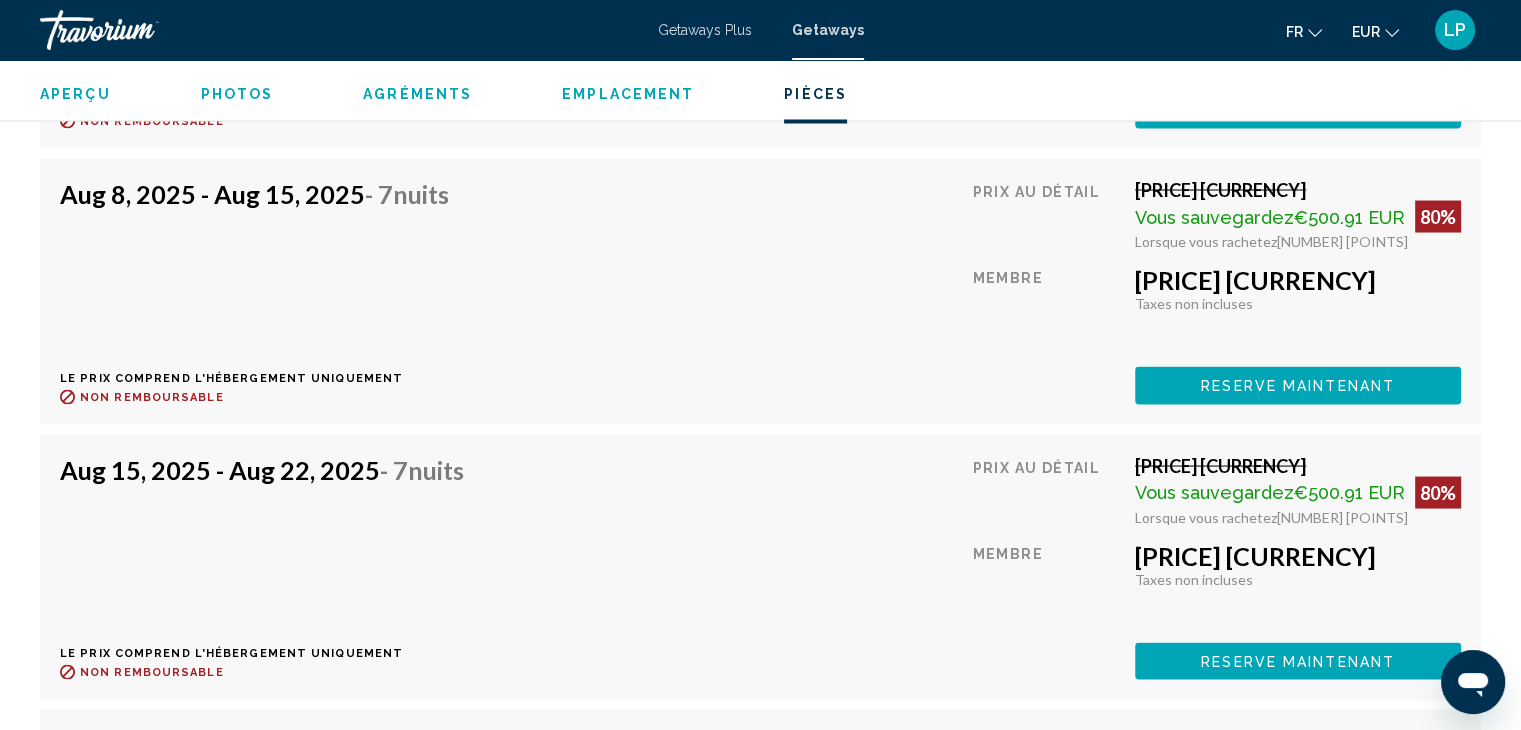 scroll, scrollTop: 3744, scrollLeft: 0, axis: vertical 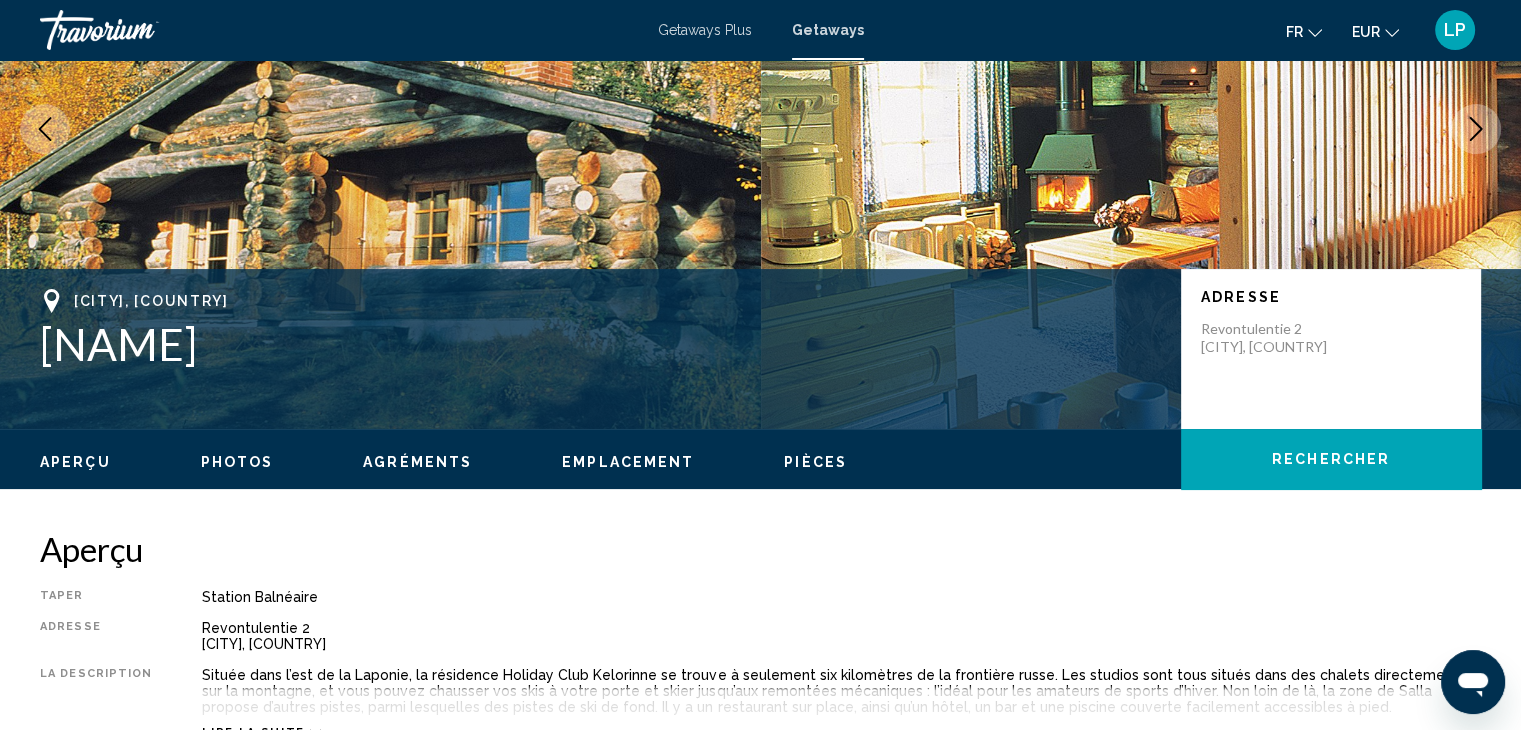 click on "[NAME]" at bounding box center (600, 344) 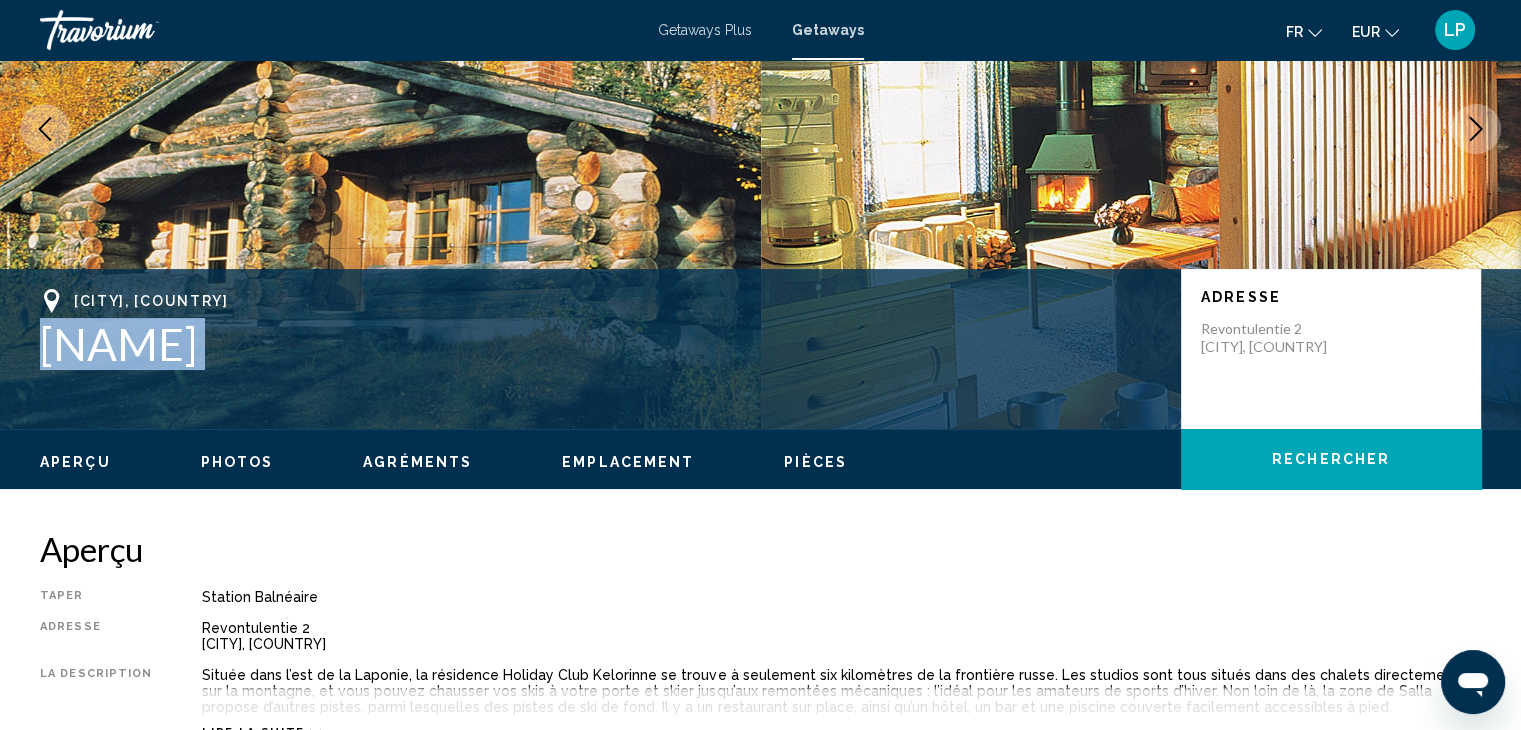 click on "[NAME]" at bounding box center (600, 344) 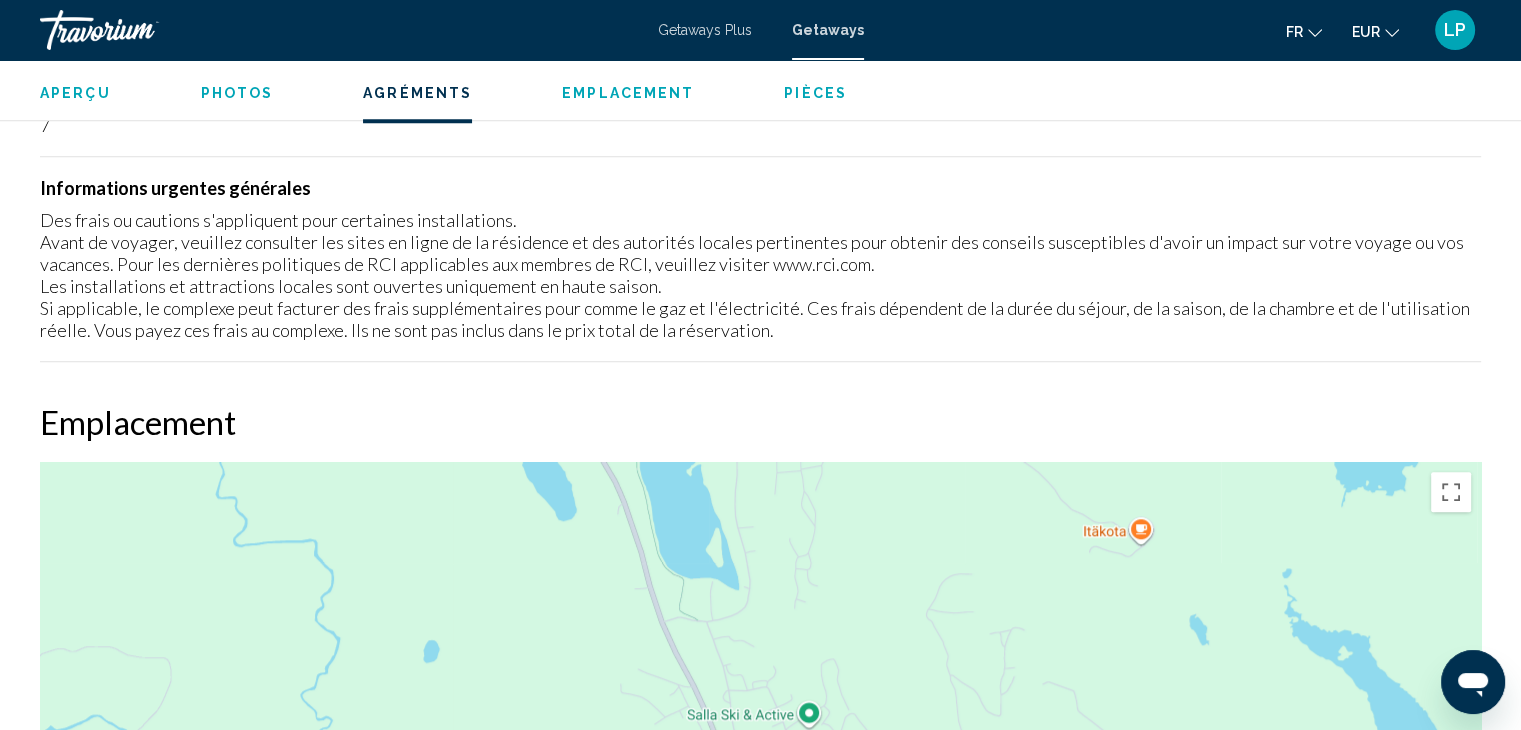 scroll, scrollTop: 1914, scrollLeft: 0, axis: vertical 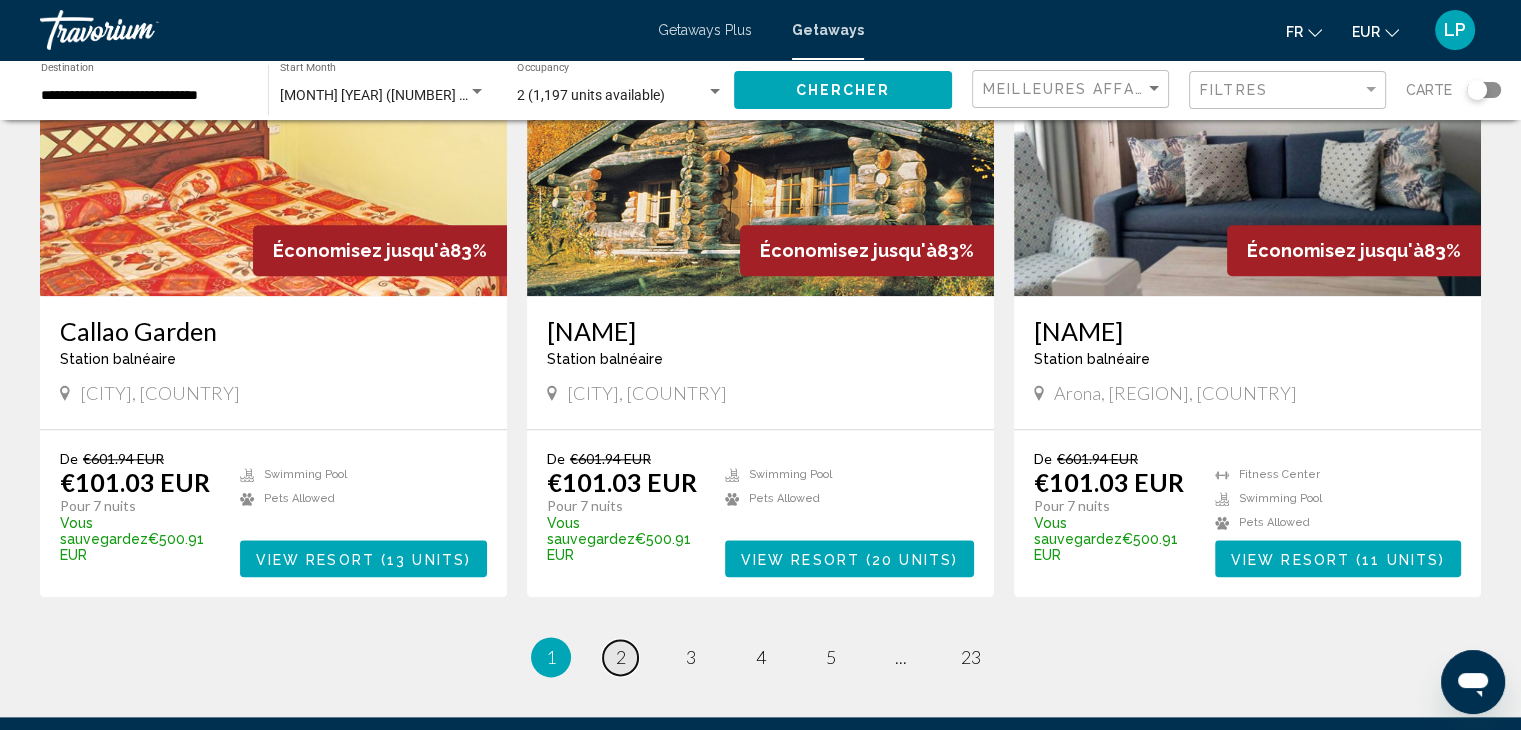 click on "page  2" at bounding box center (620, 657) 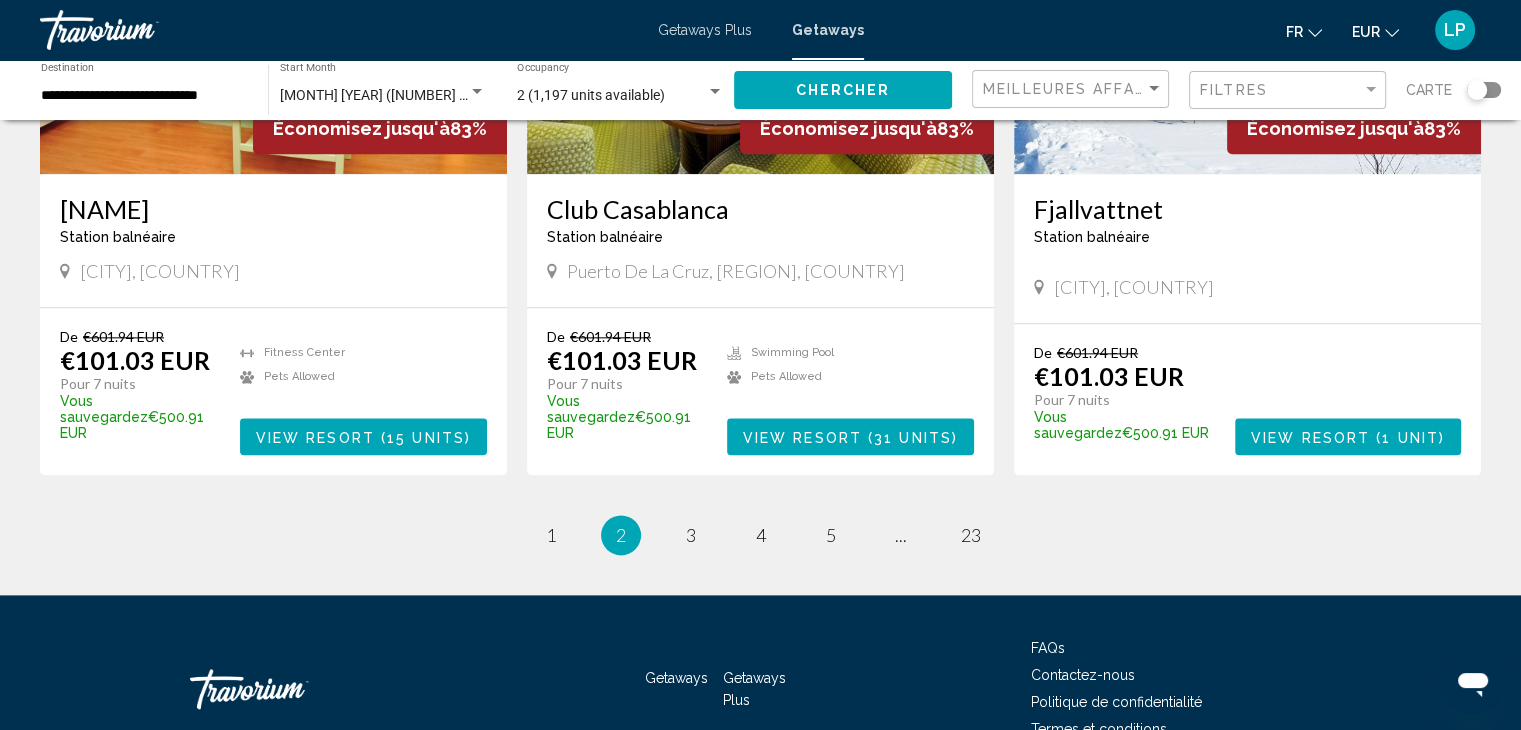 scroll, scrollTop: 2342, scrollLeft: 0, axis: vertical 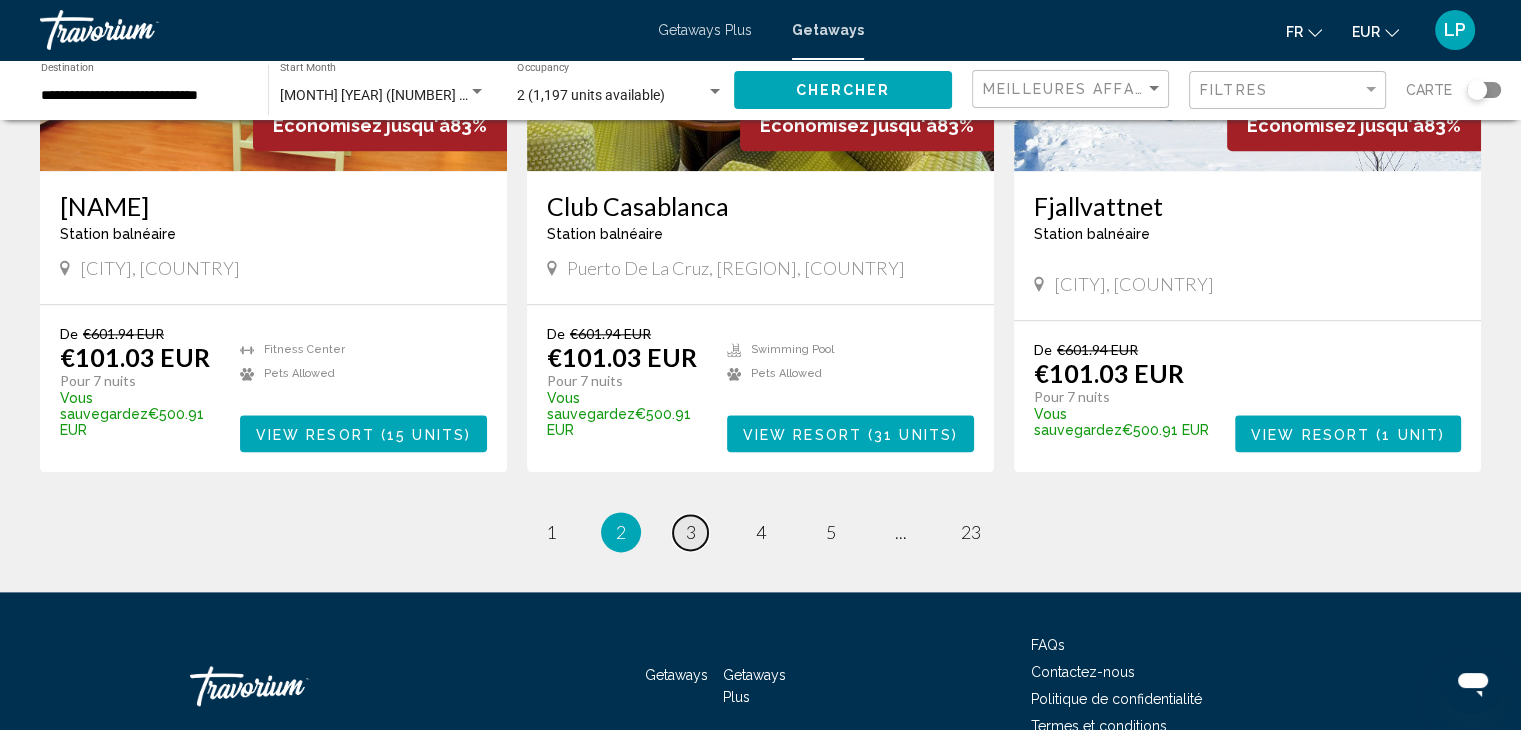 click on "page  3" at bounding box center (550, 532) 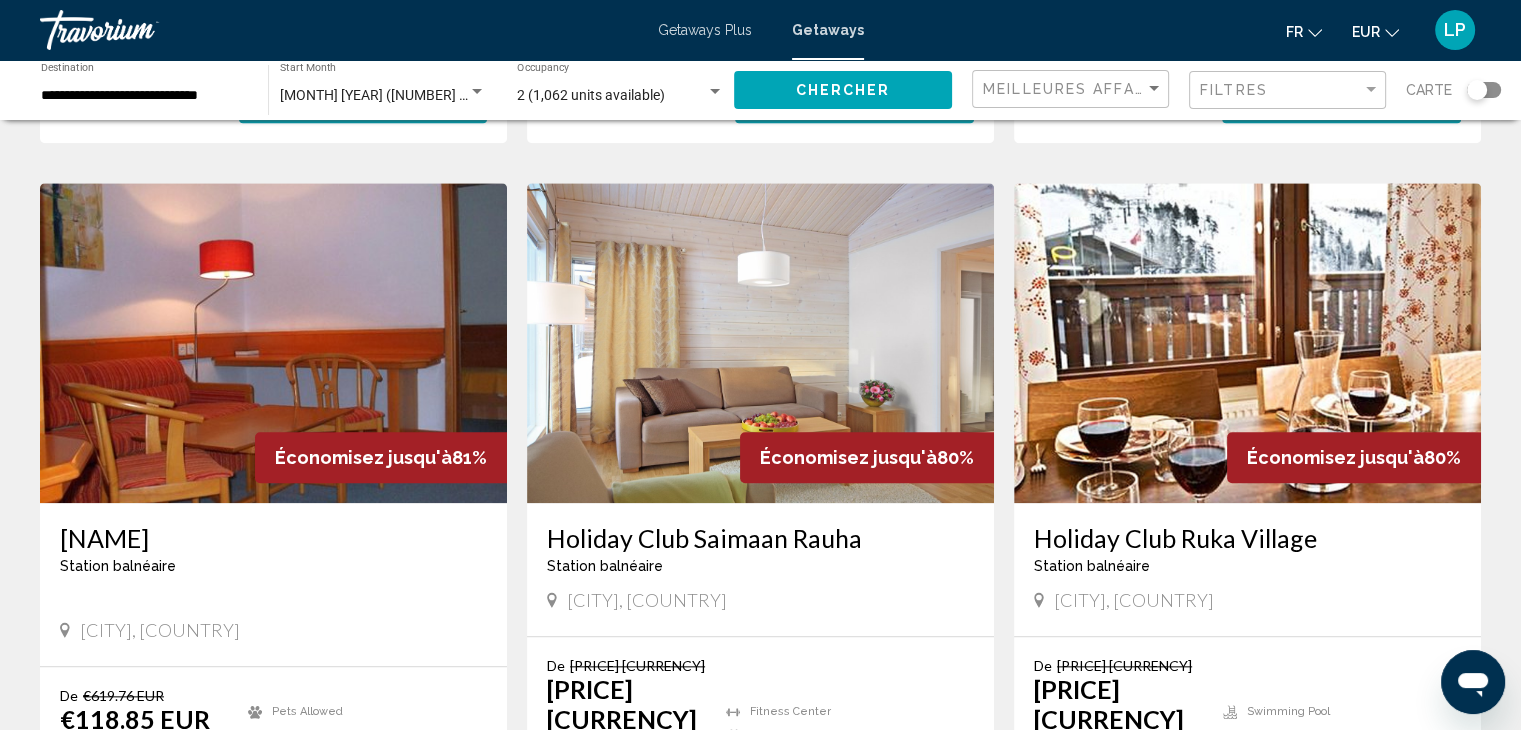 scroll, scrollTop: 2384, scrollLeft: 0, axis: vertical 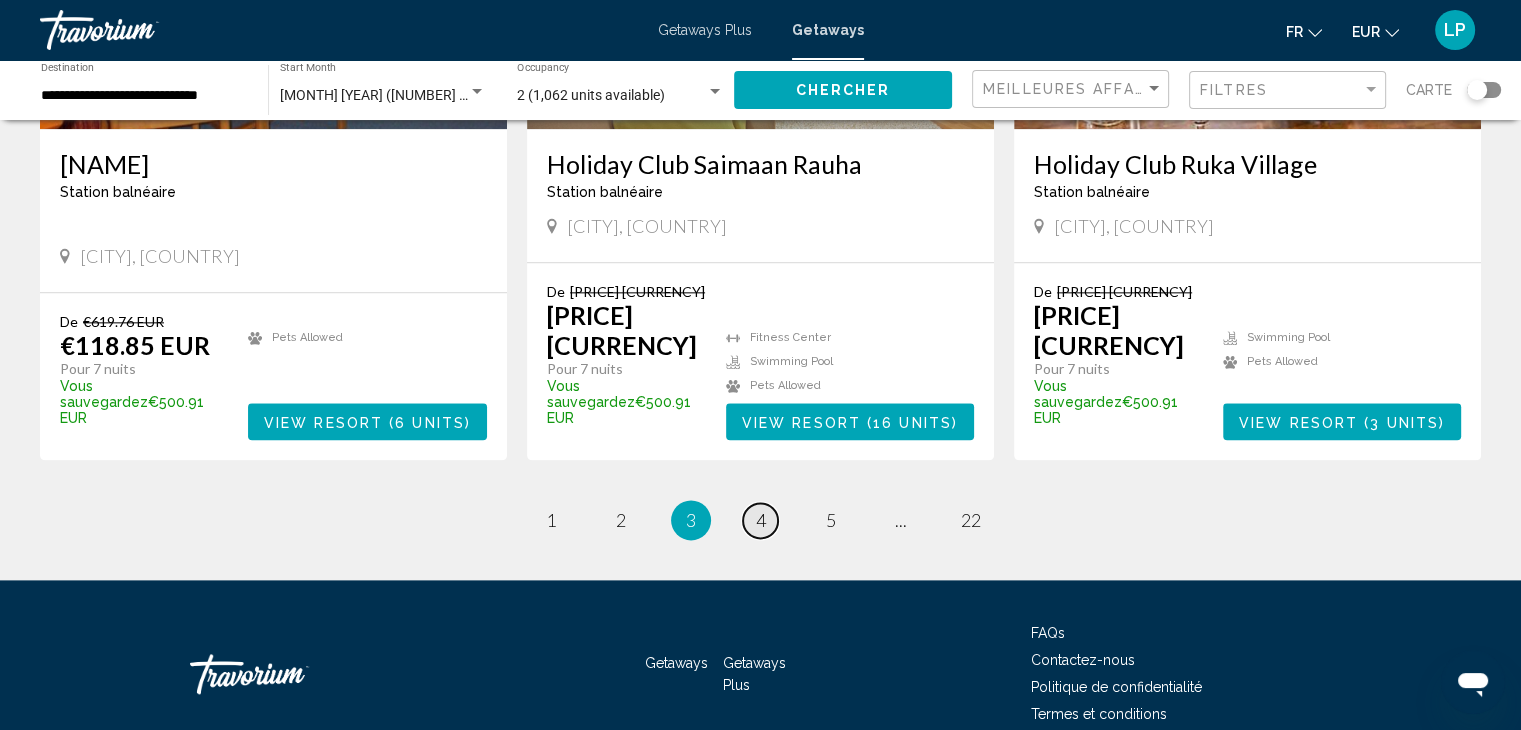 click on "4" at bounding box center [551, 520] 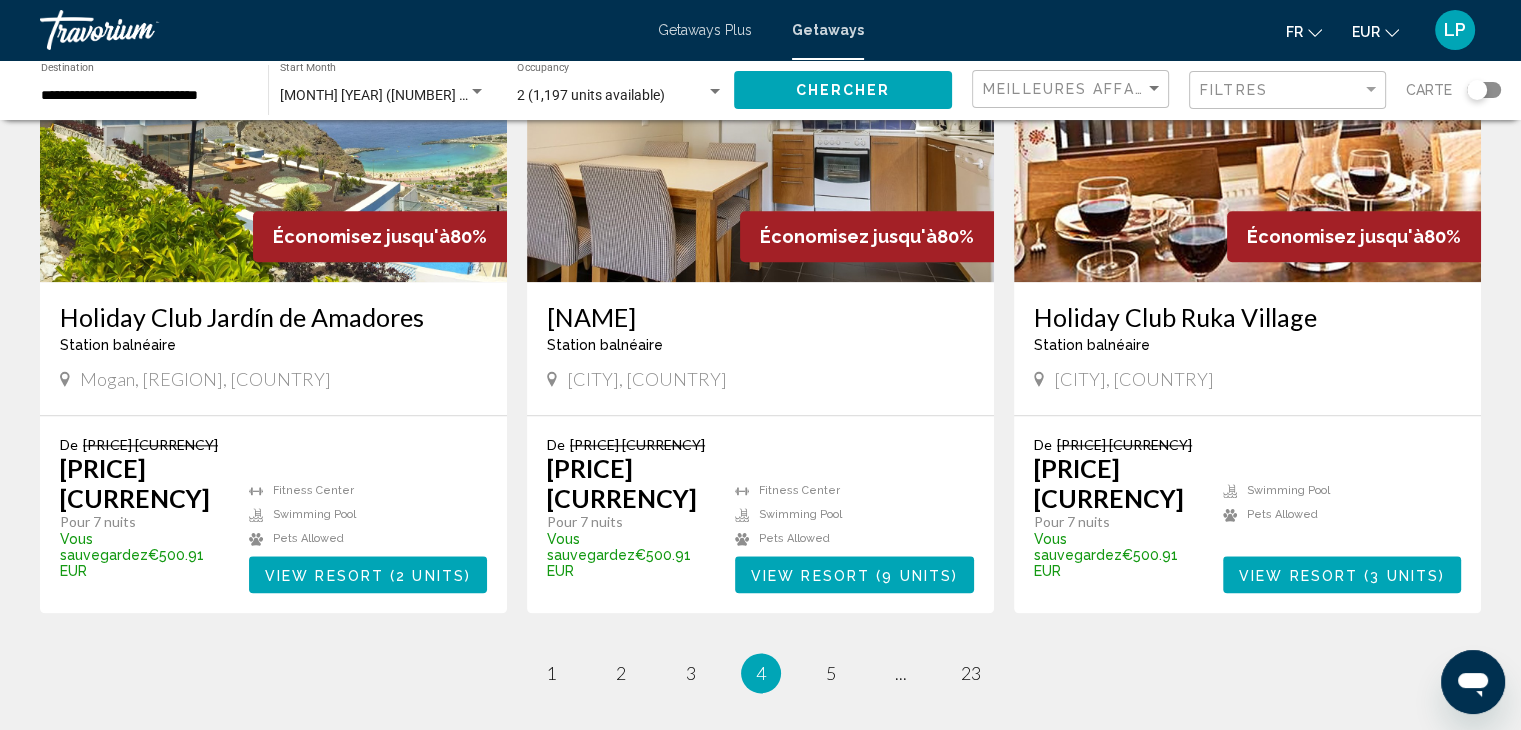 scroll, scrollTop: 2282, scrollLeft: 0, axis: vertical 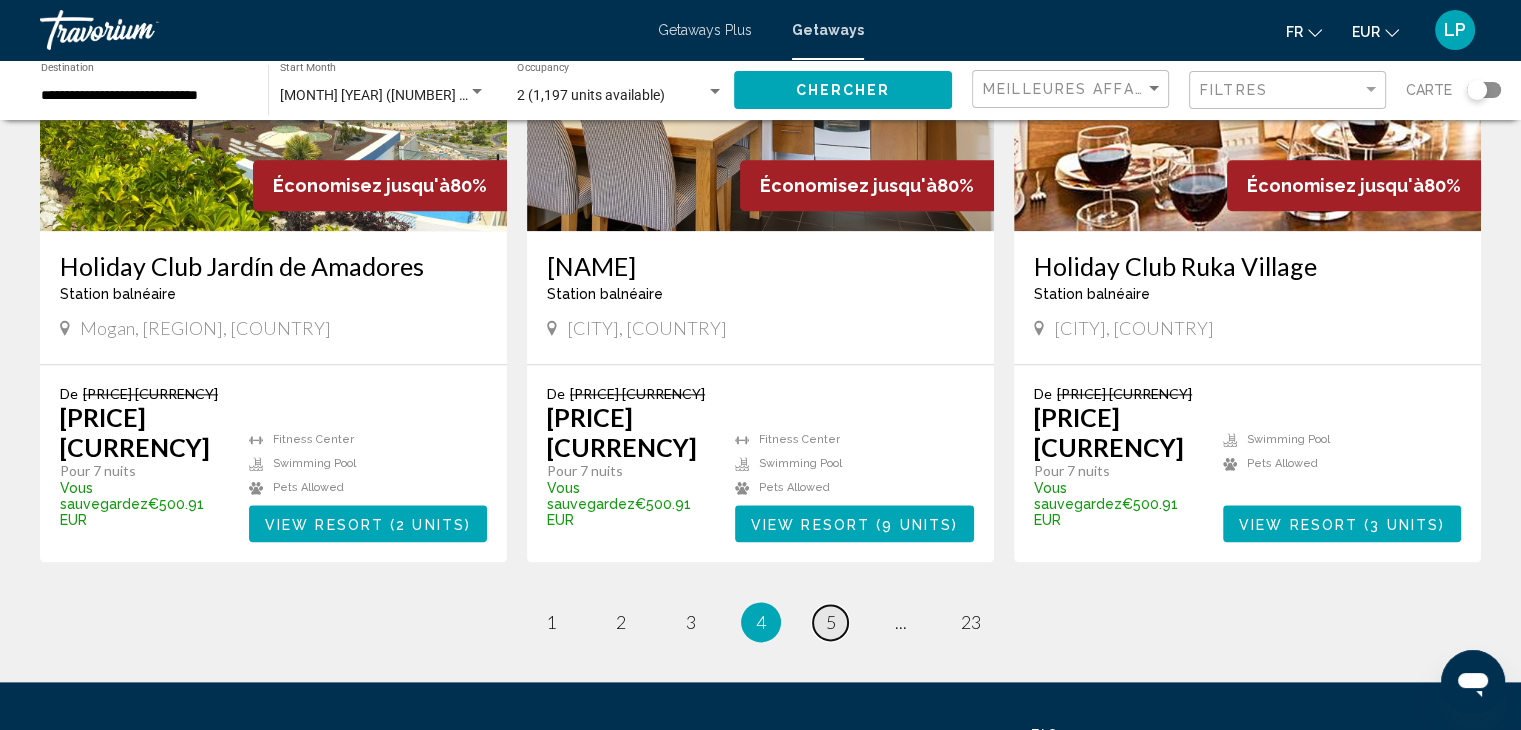 click on "page  5" at bounding box center [550, 622] 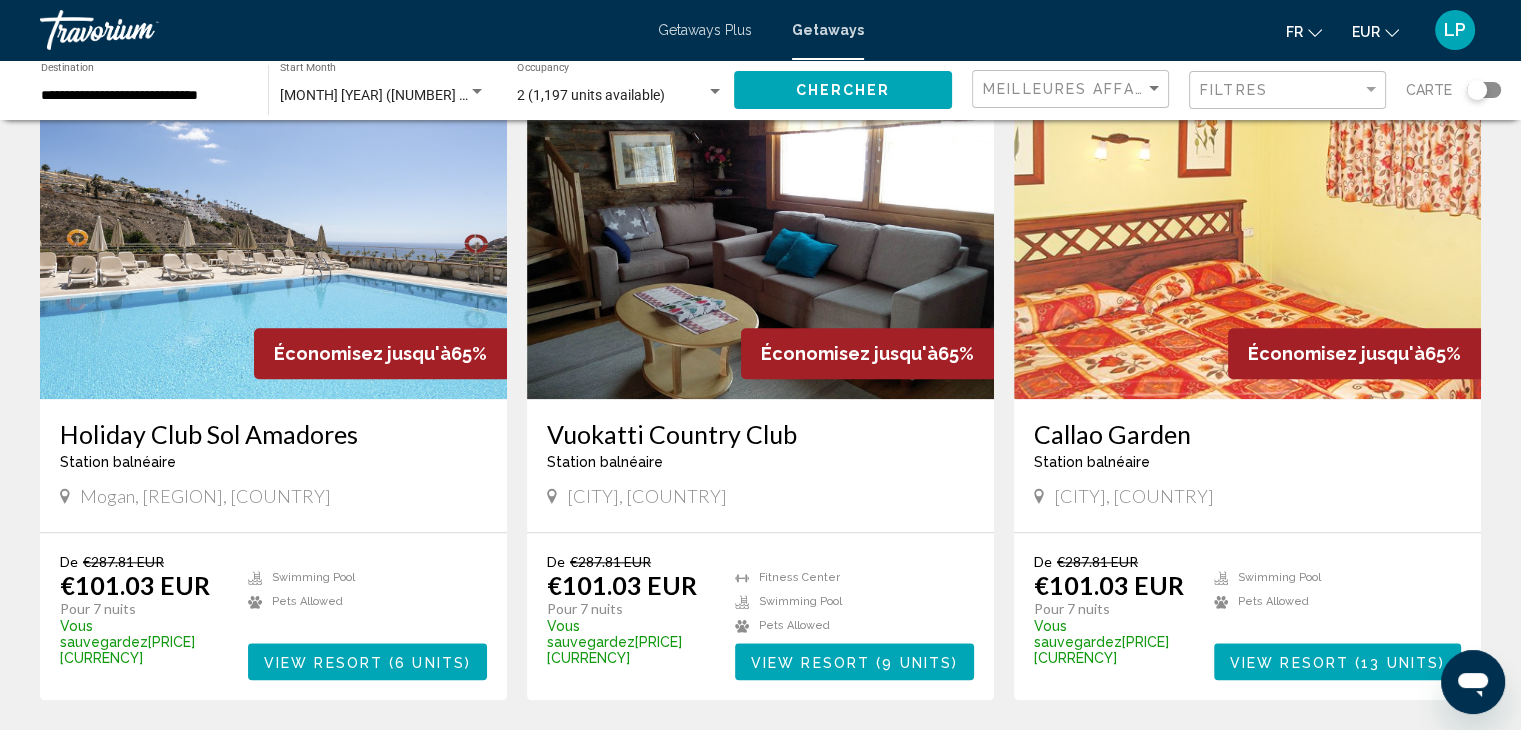 scroll, scrollTop: 2384, scrollLeft: 0, axis: vertical 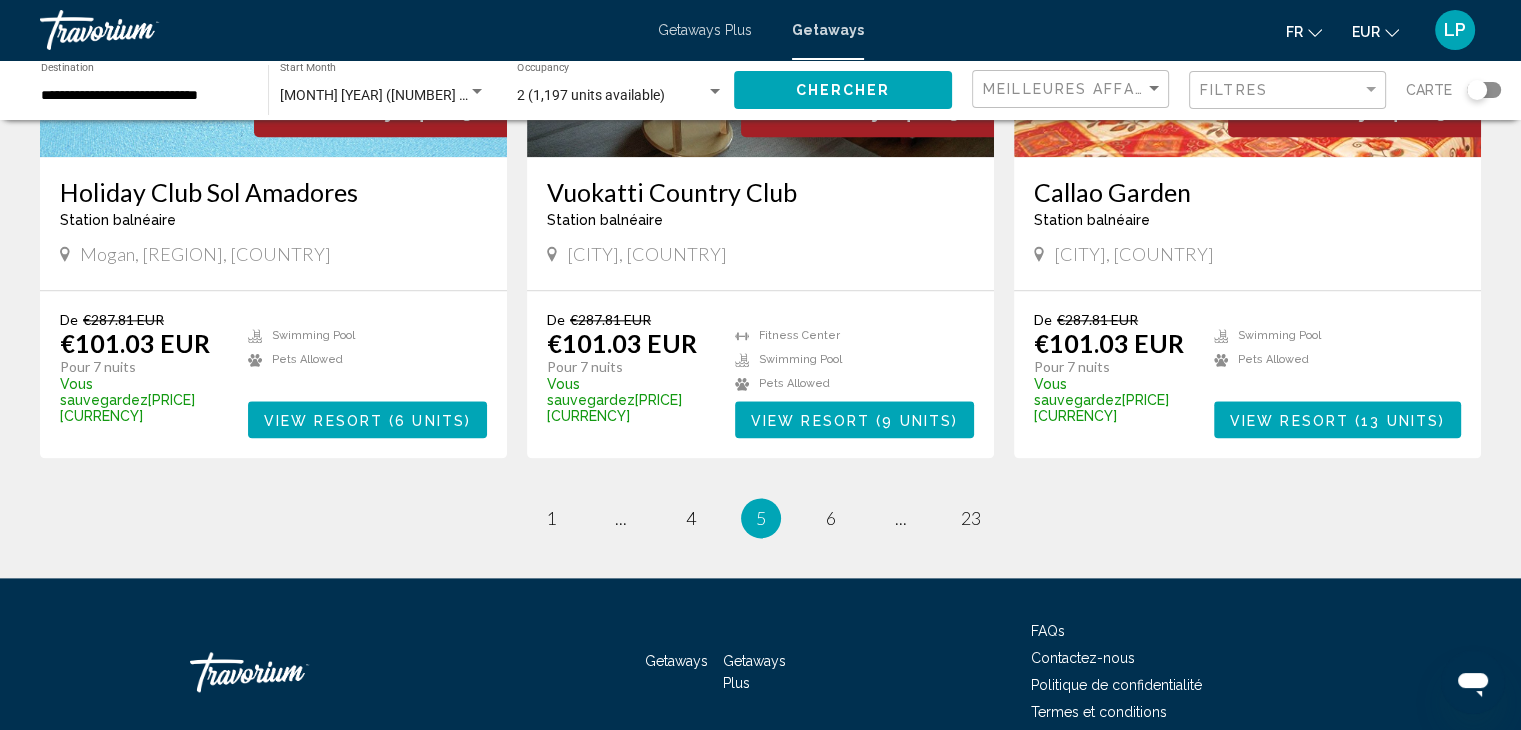 click on "5 / 23 page 1 page ... page 4 You're on page 5 page 6 page ... page 23" at bounding box center [760, 518] 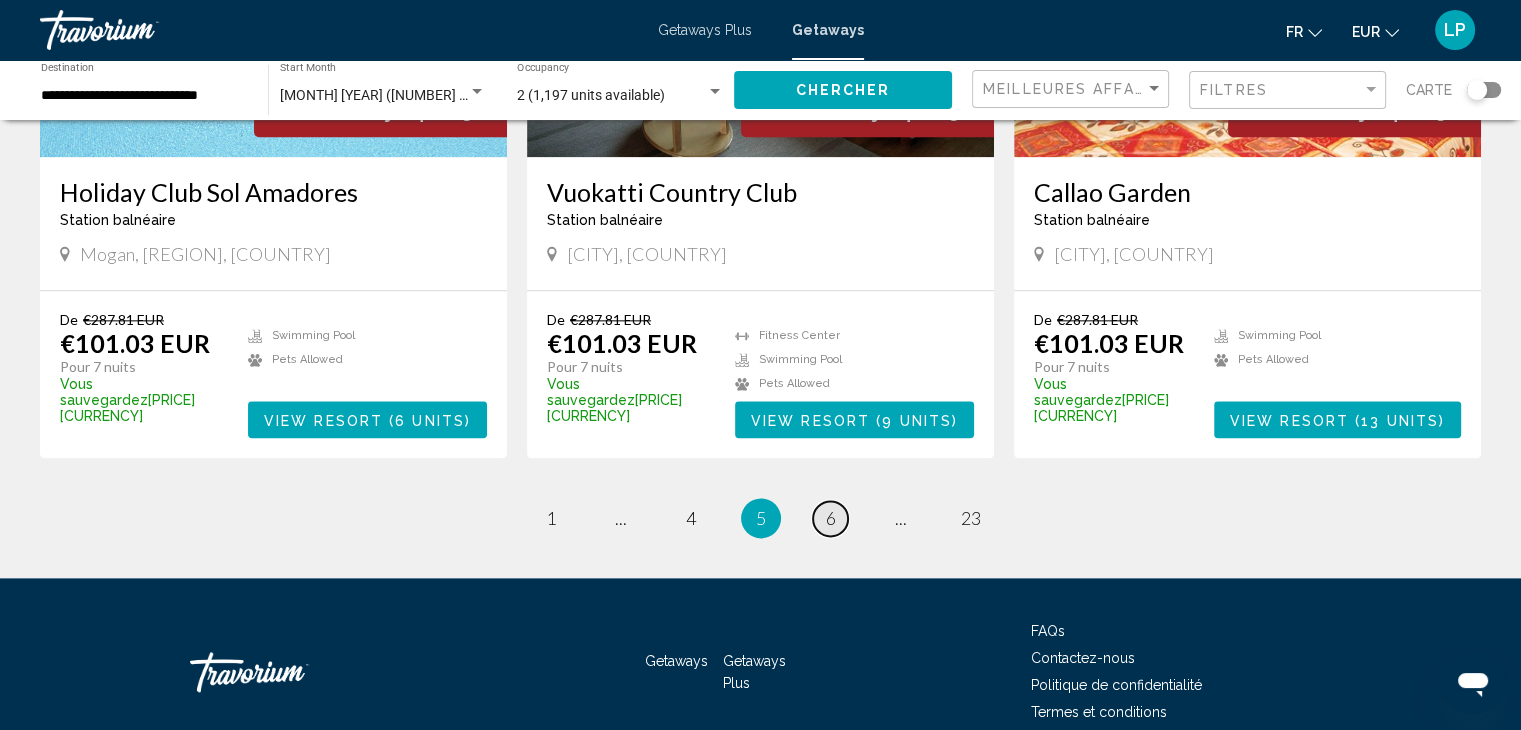 click on "6" at bounding box center (551, 518) 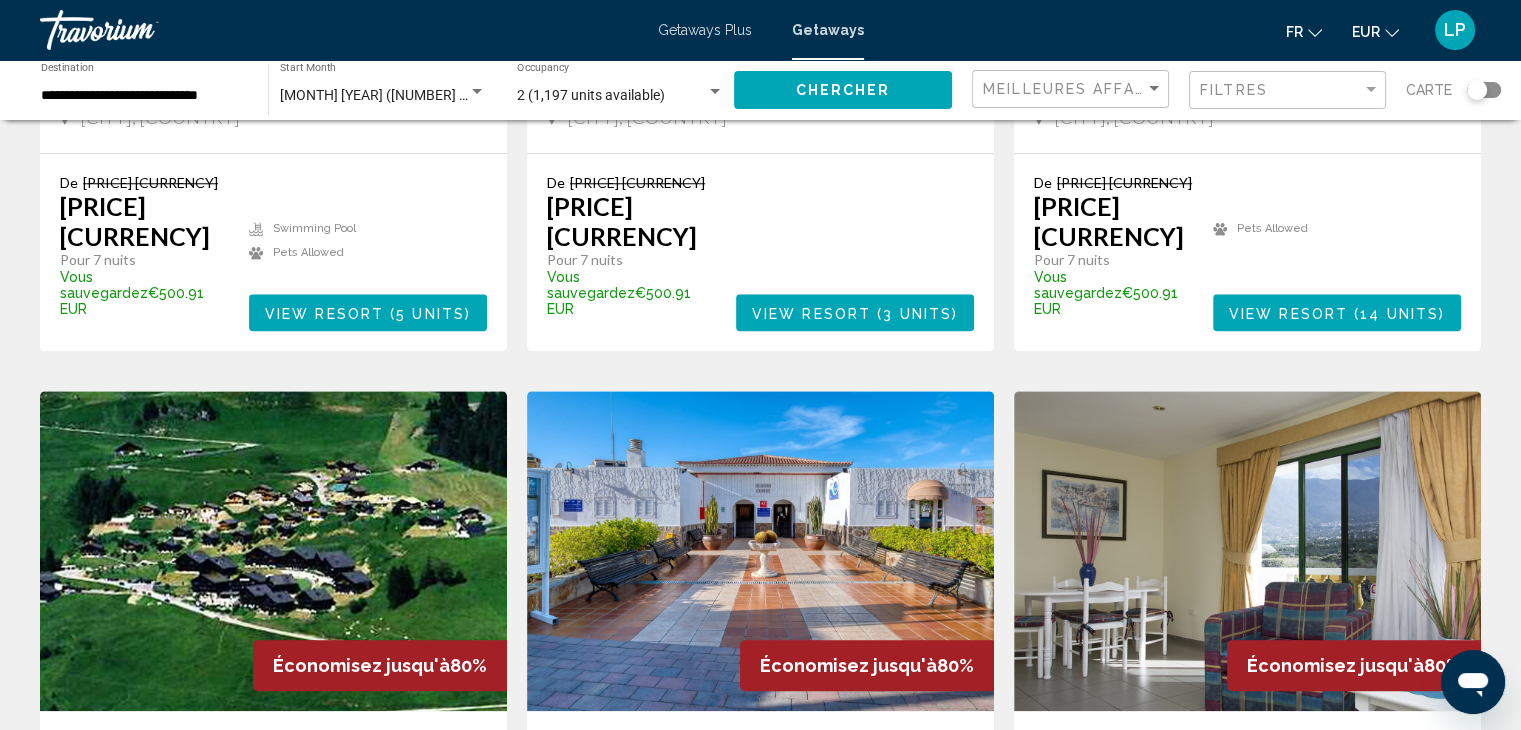 scroll, scrollTop: 2238, scrollLeft: 0, axis: vertical 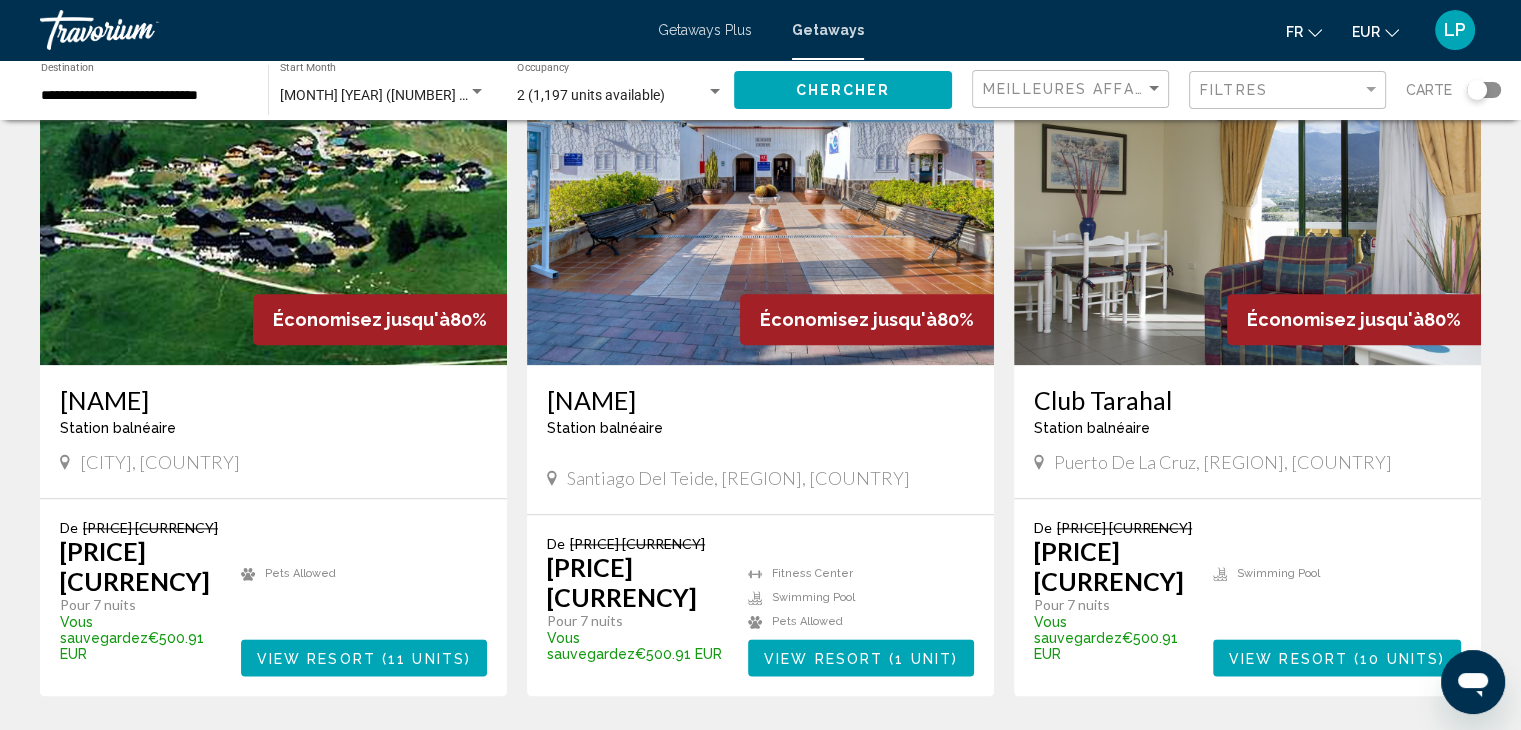 click on "page  7" at bounding box center (550, 756) 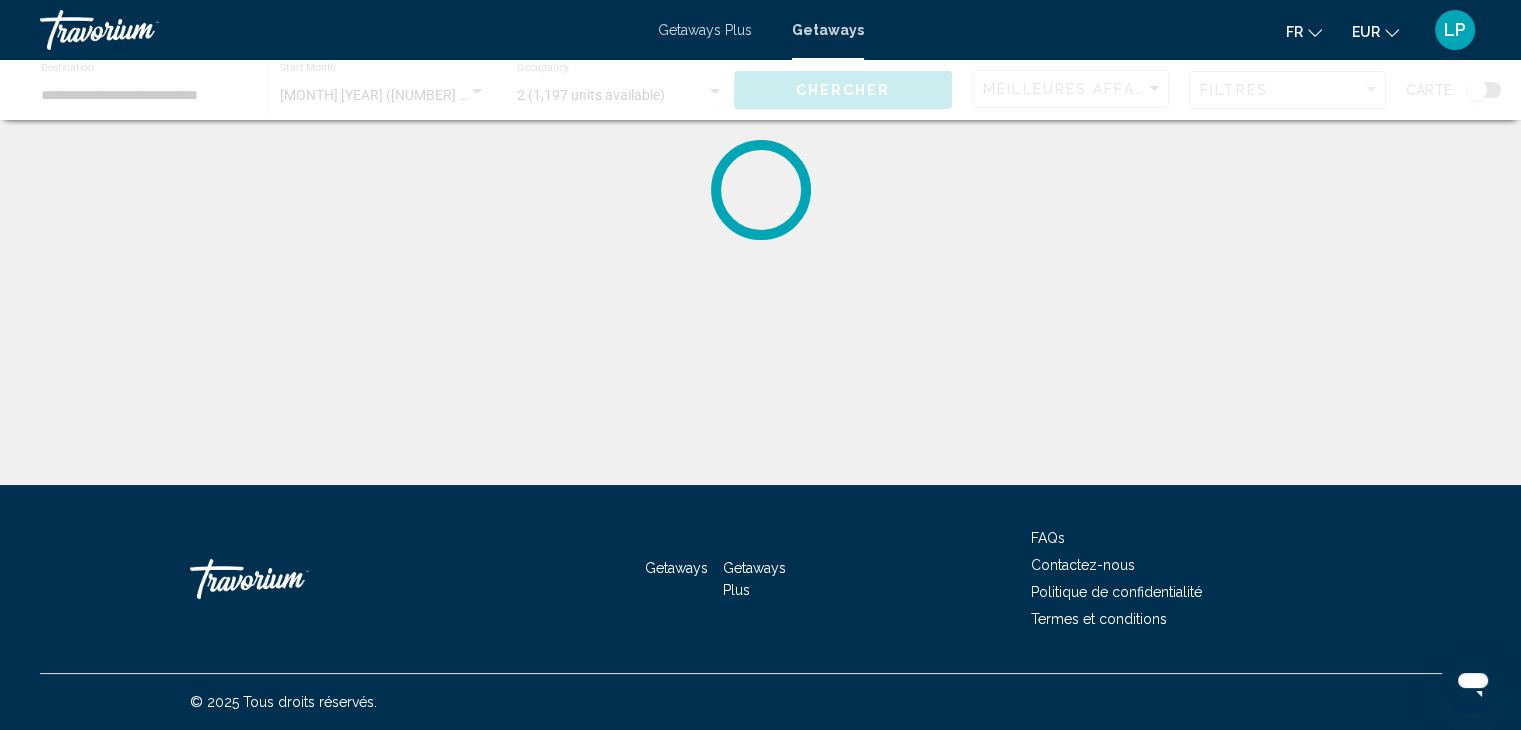 scroll, scrollTop: 0, scrollLeft: 0, axis: both 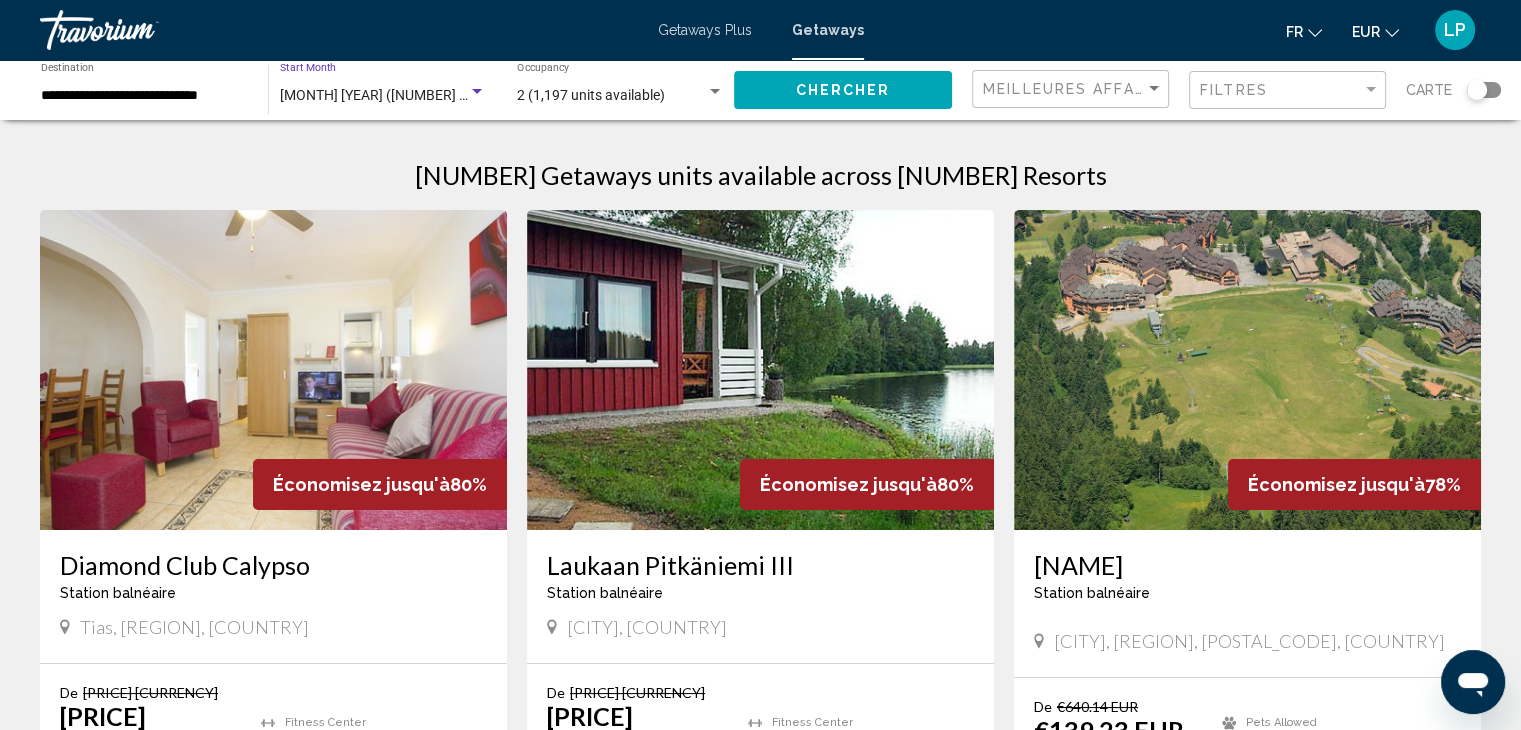 click on "[MONTH] [YEAR] ([NUMBER] units available)" at bounding box center [416, 95] 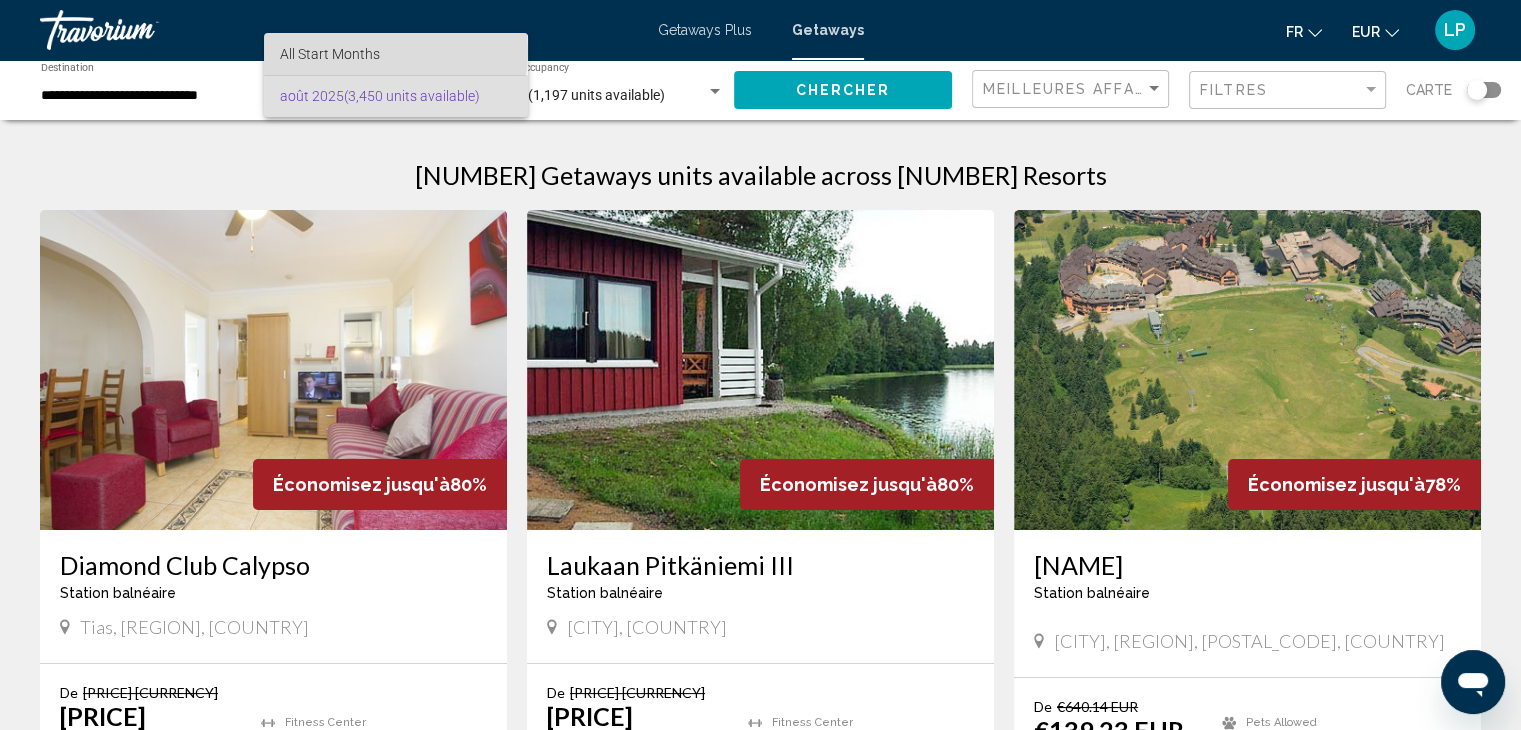 click on "All Start Months" at bounding box center (396, 54) 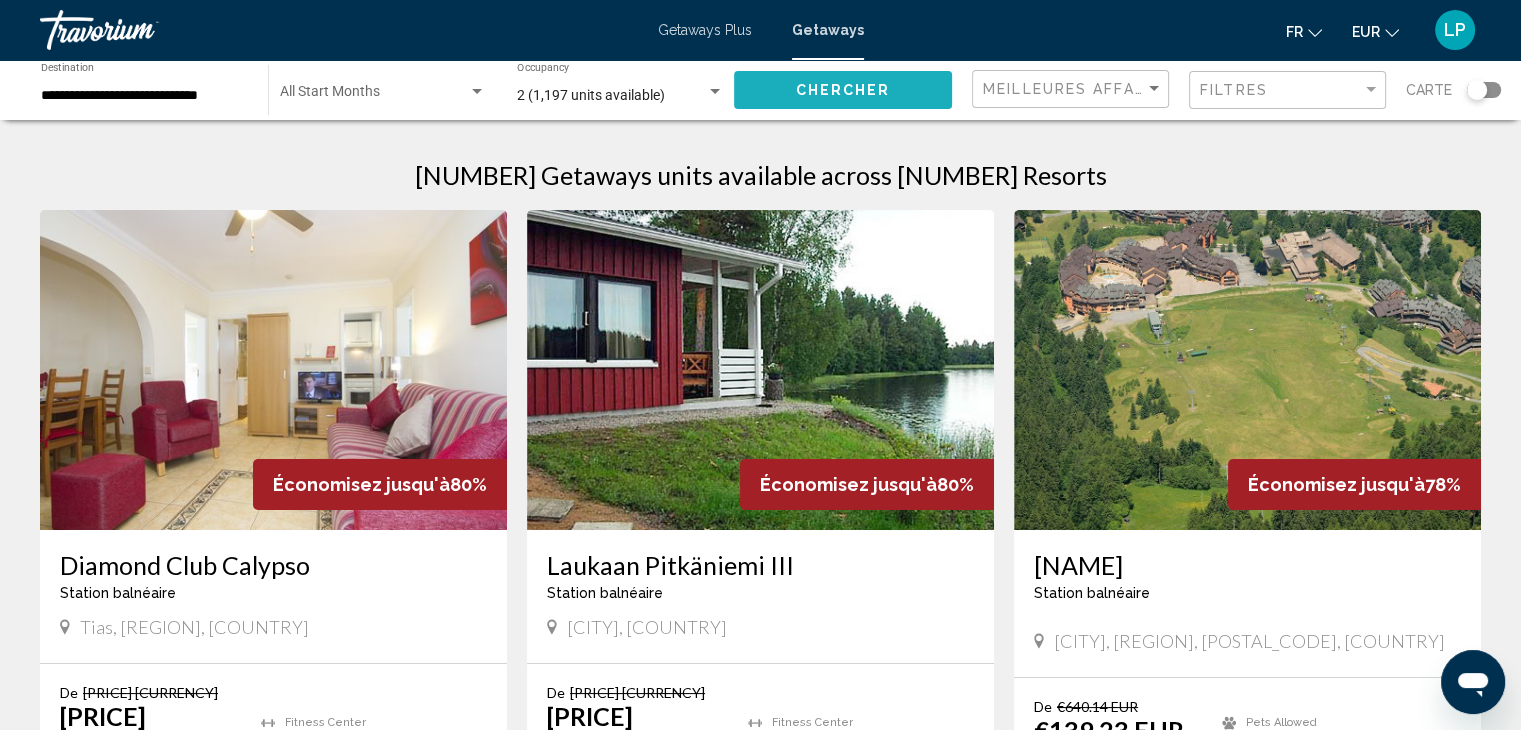 click on "Chercher" at bounding box center [843, 91] 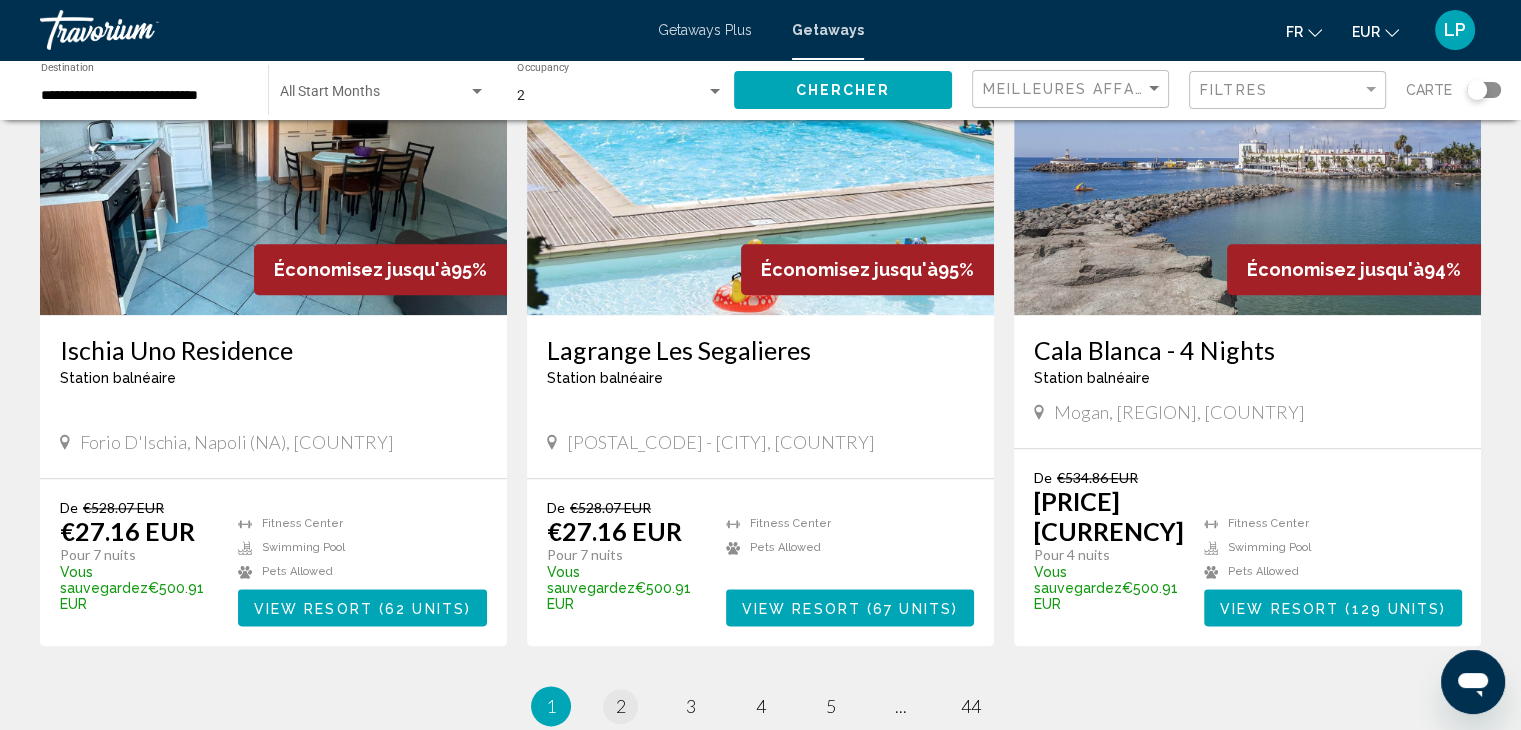 scroll, scrollTop: 2234, scrollLeft: 0, axis: vertical 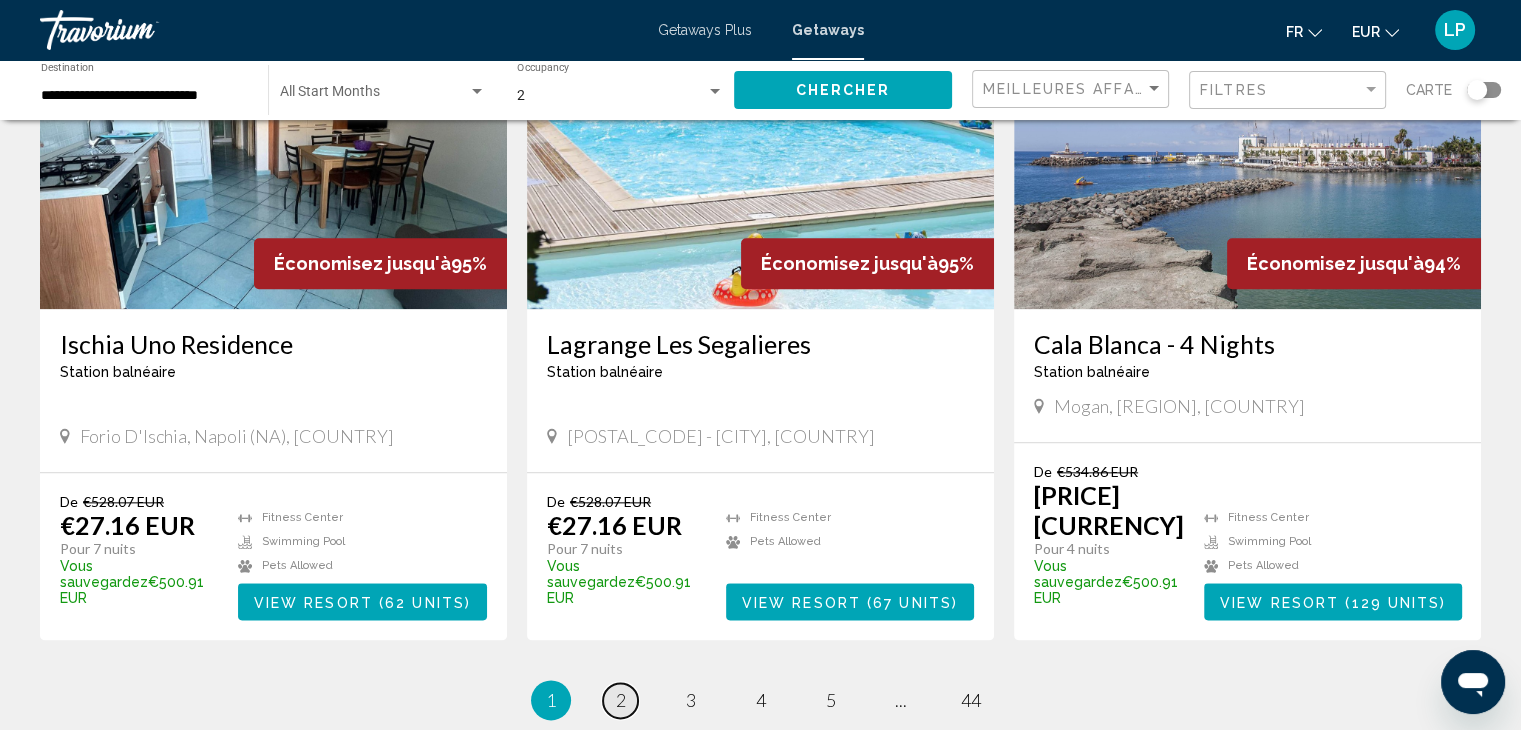 click on "2" at bounding box center [621, 700] 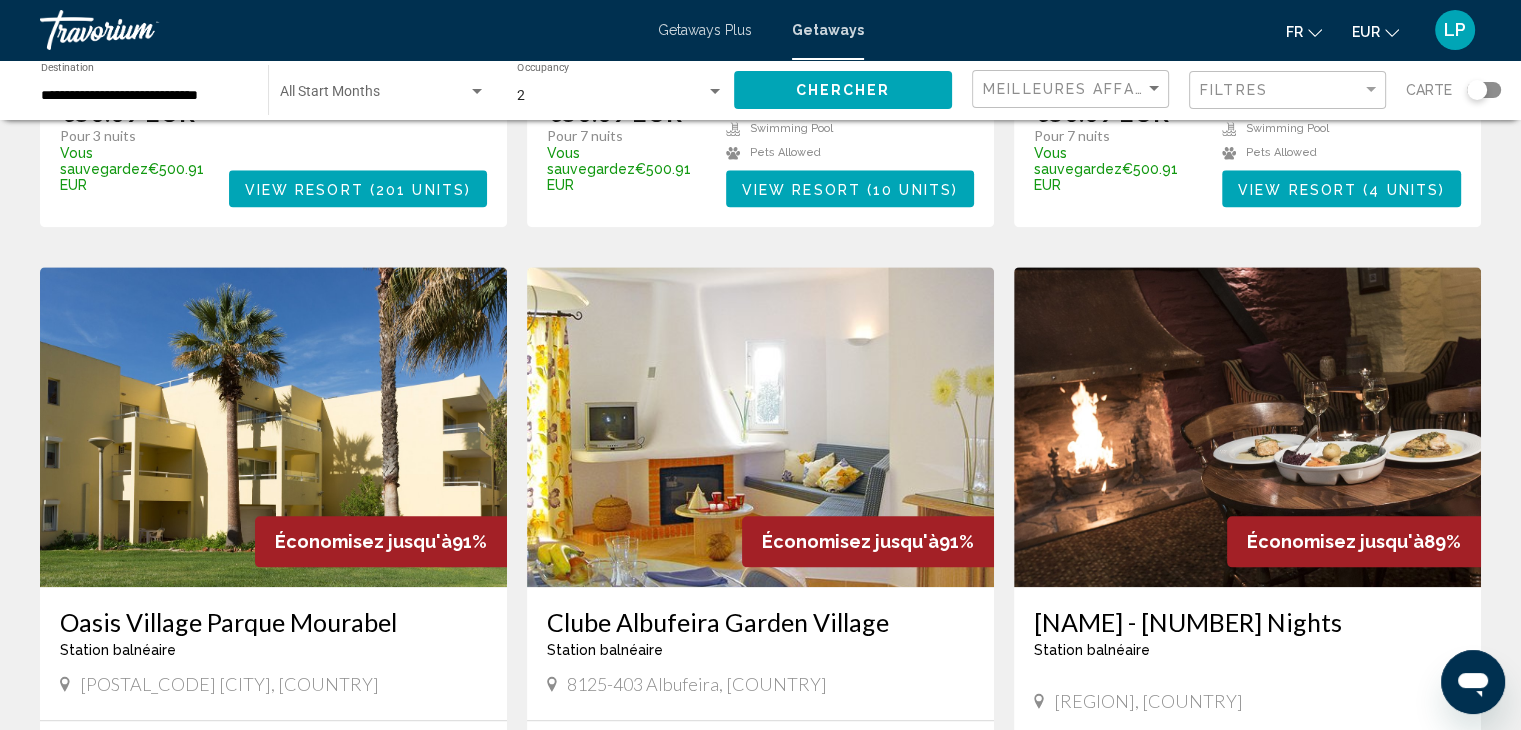 scroll, scrollTop: 2385, scrollLeft: 0, axis: vertical 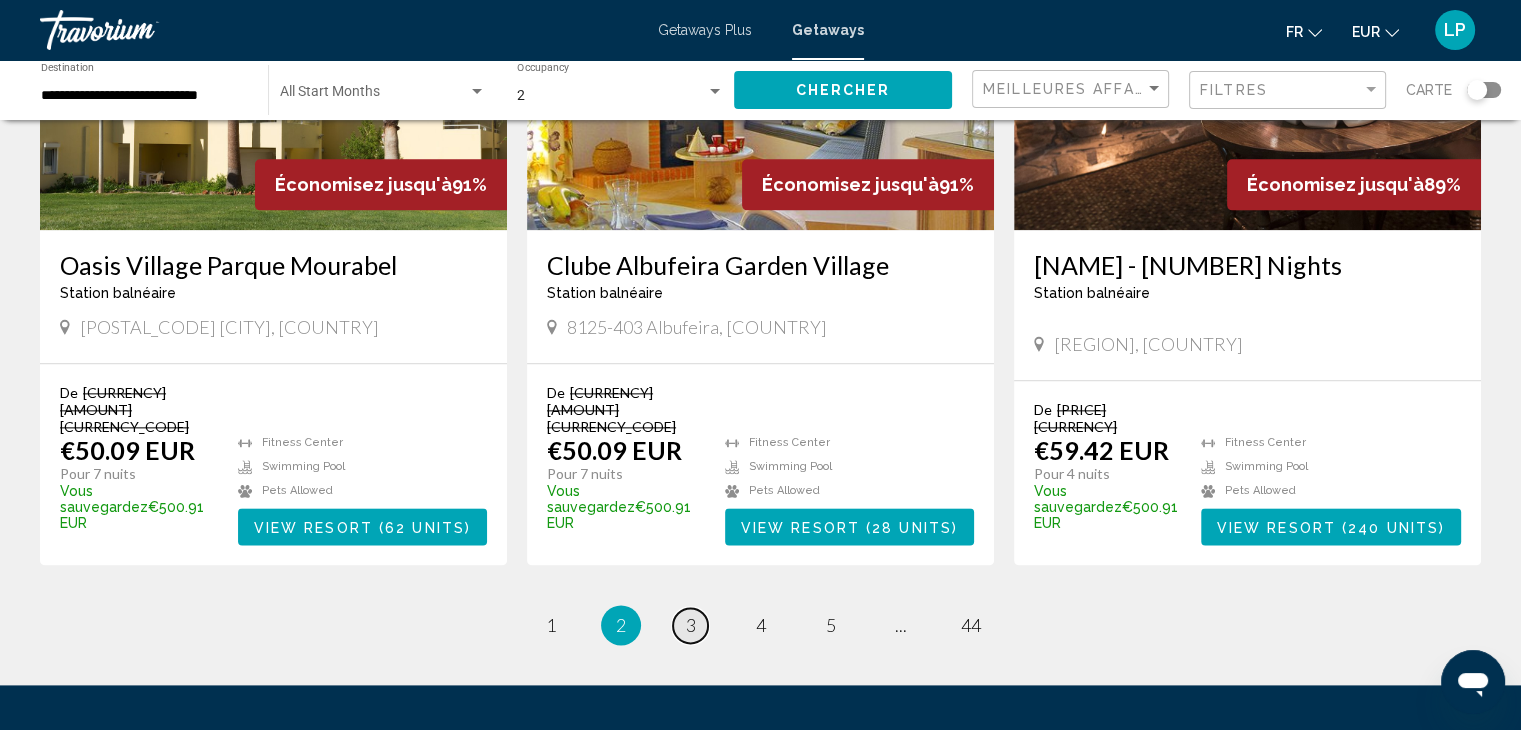 click on "3" at bounding box center (551, 625) 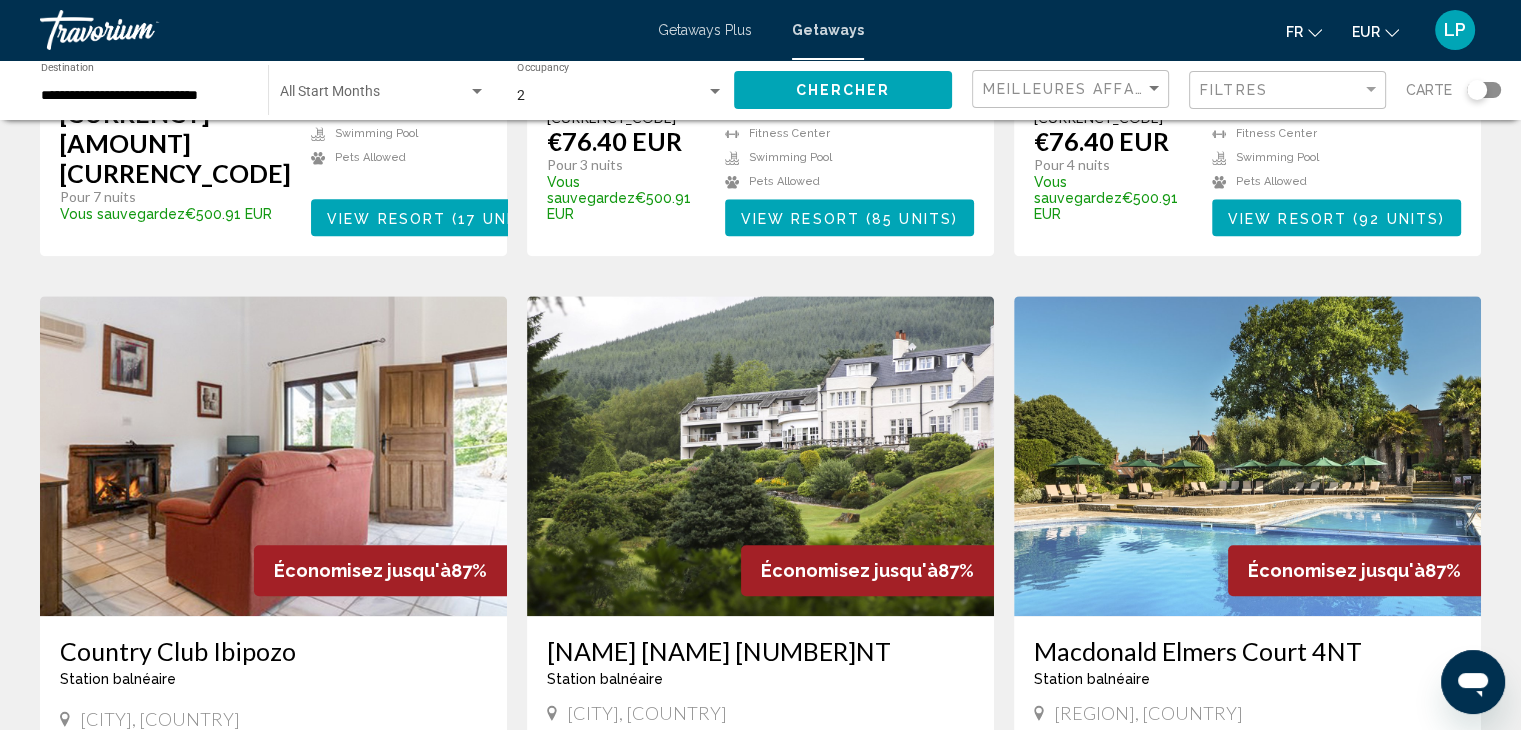 scroll, scrollTop: 2384, scrollLeft: 0, axis: vertical 